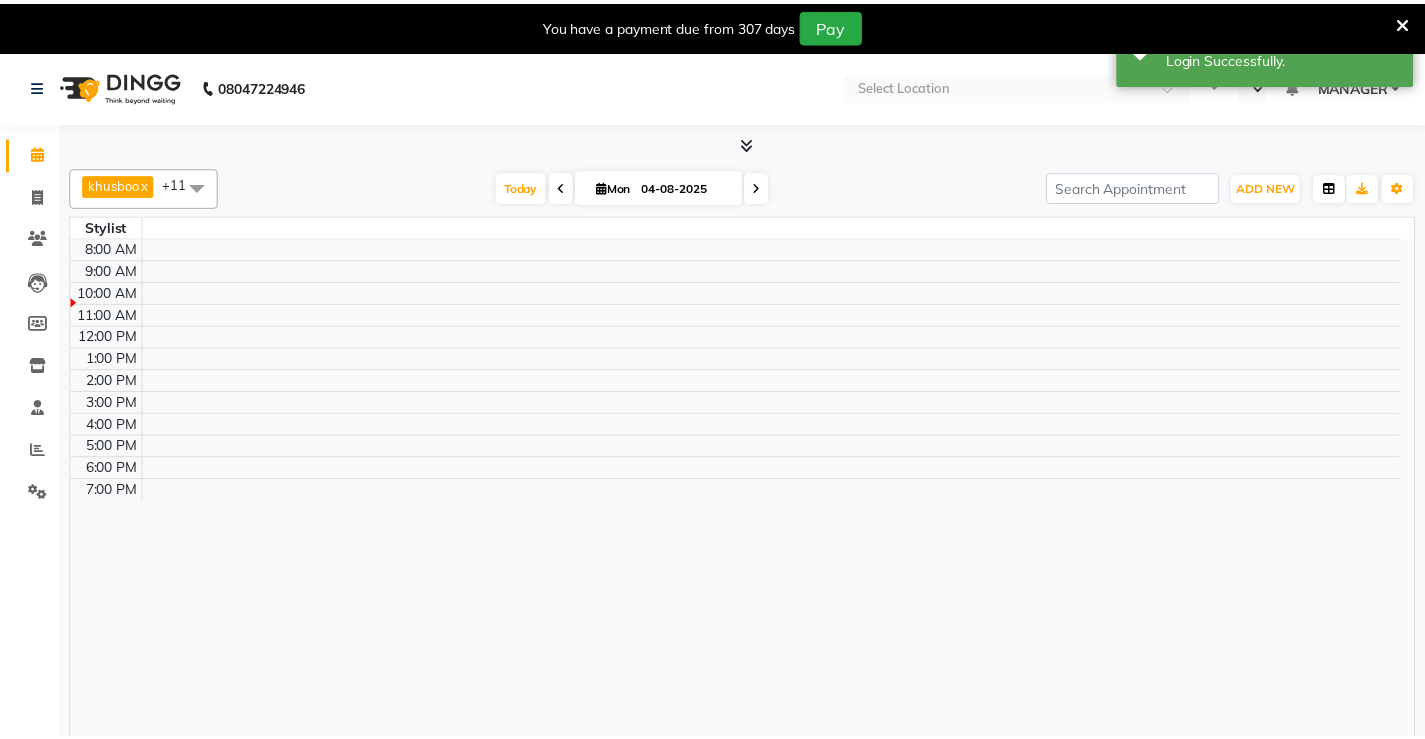 scroll, scrollTop: 0, scrollLeft: 0, axis: both 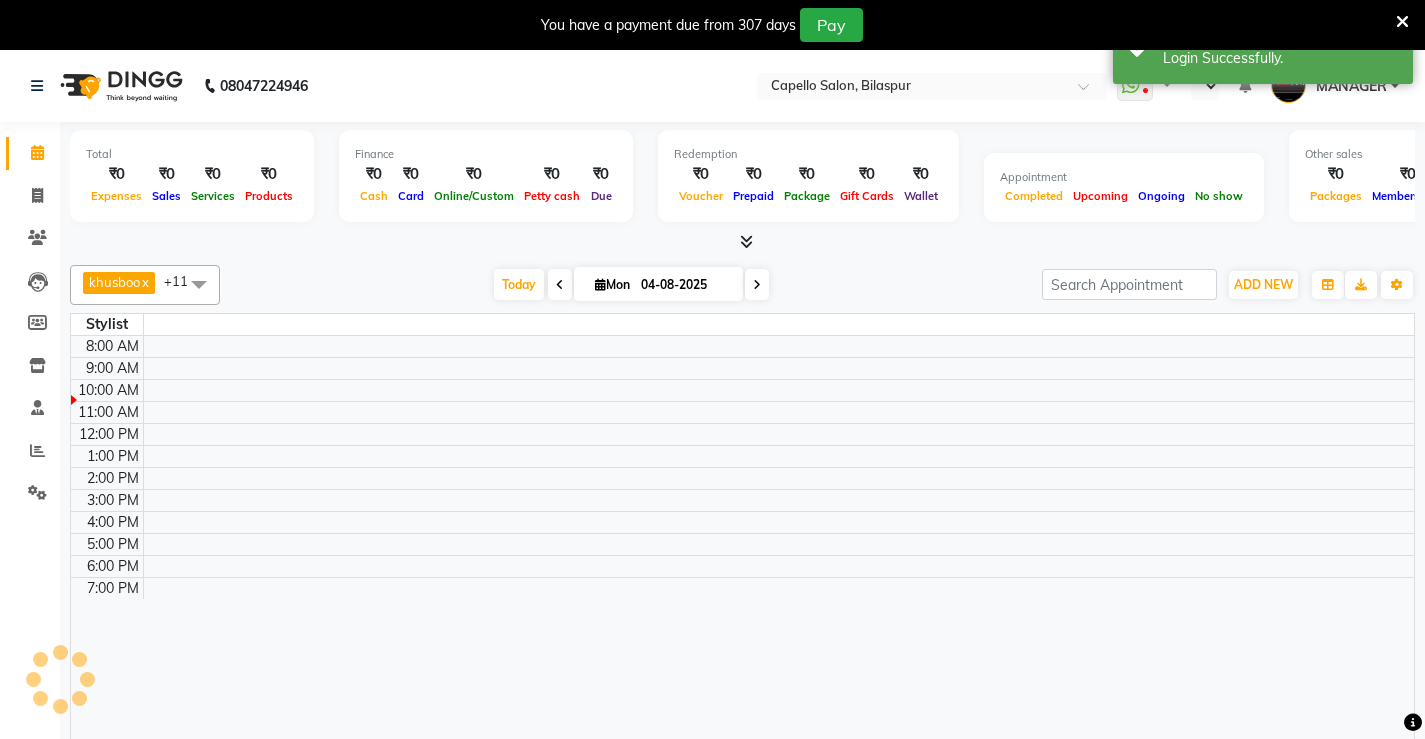 select on "en" 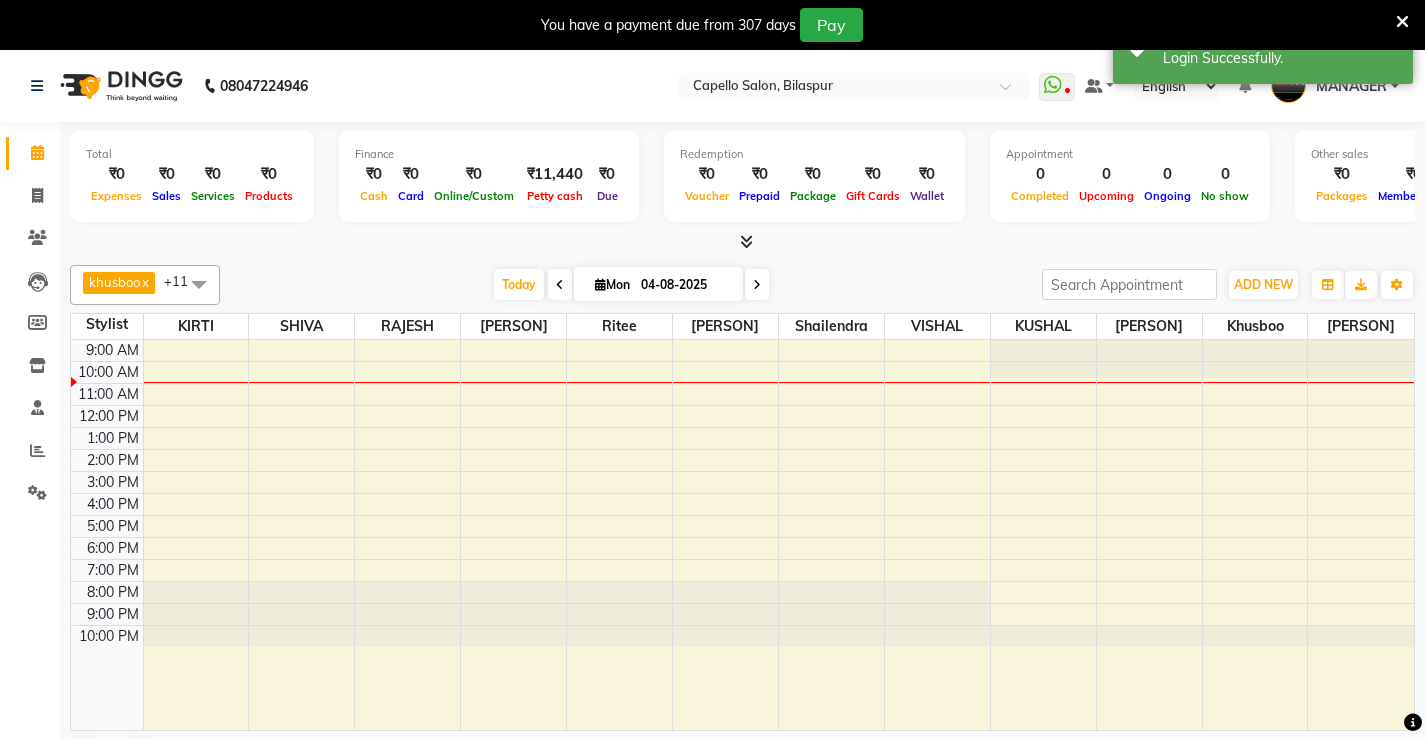 click at bounding box center [1402, 22] 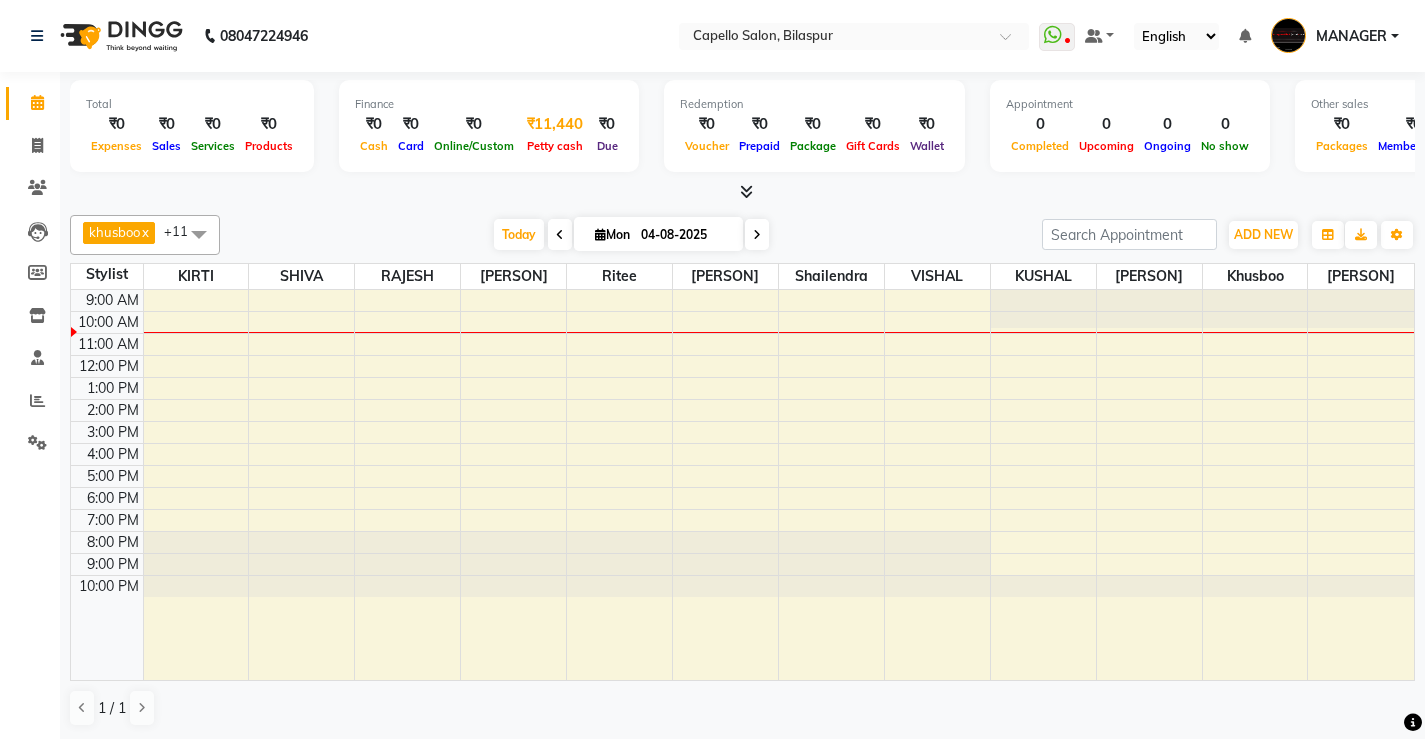 scroll, scrollTop: 0, scrollLeft: 0, axis: both 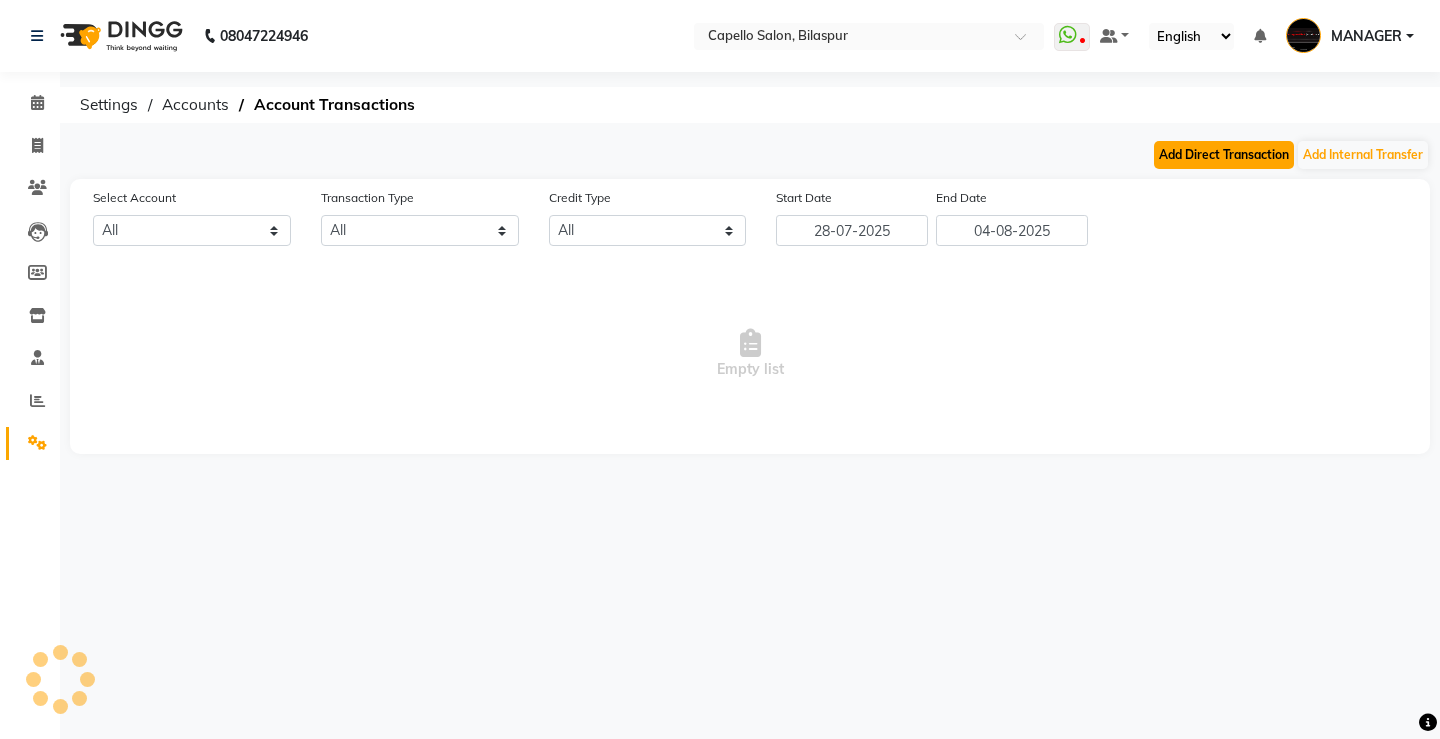 select on "2404" 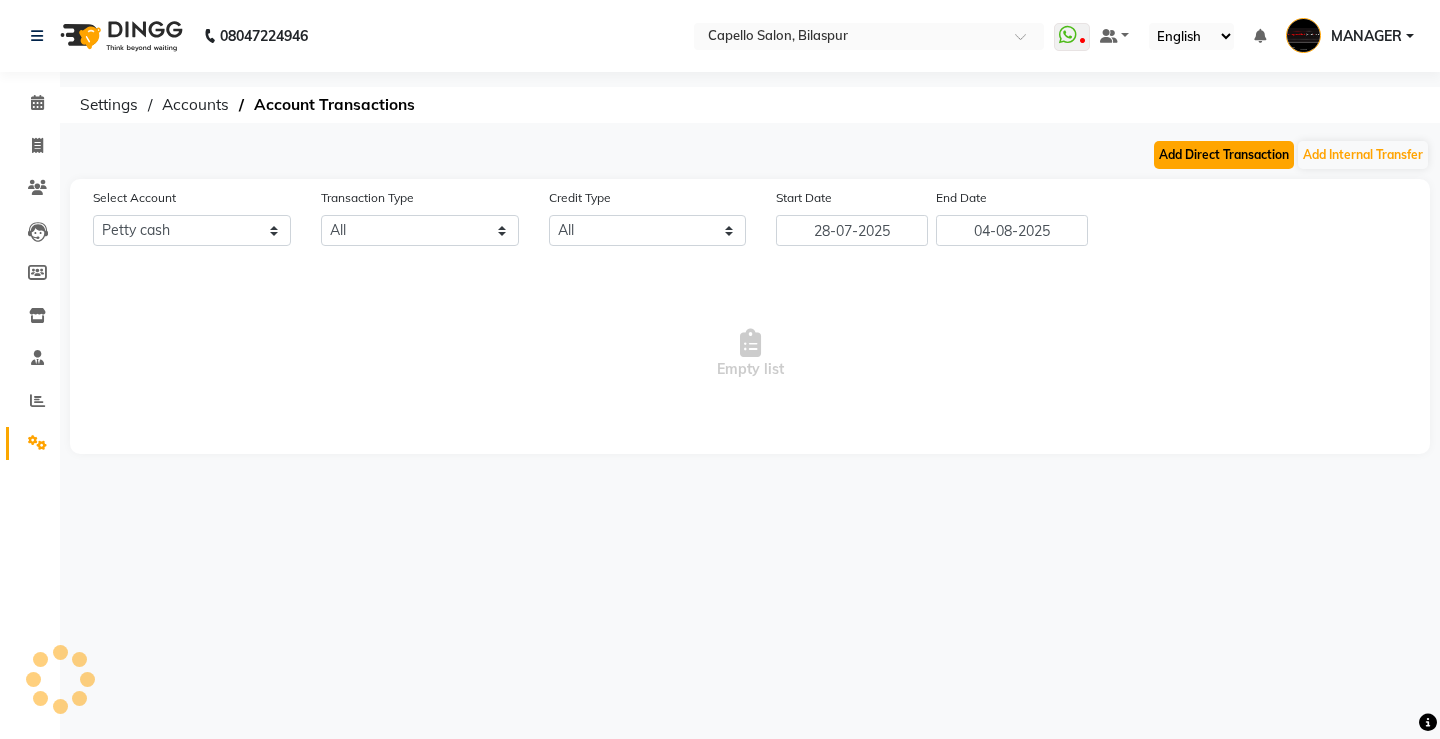 click on "Add Direct Transaction" 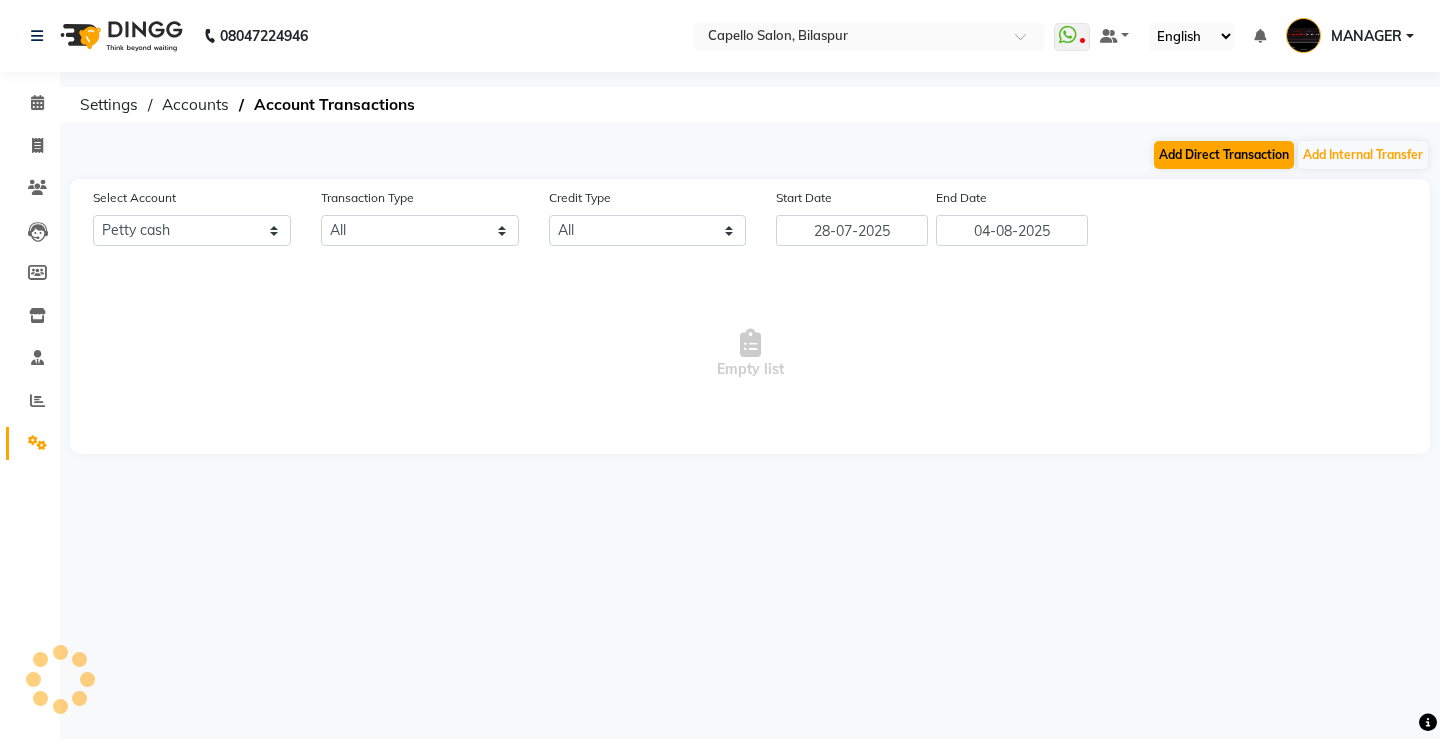 select on "direct" 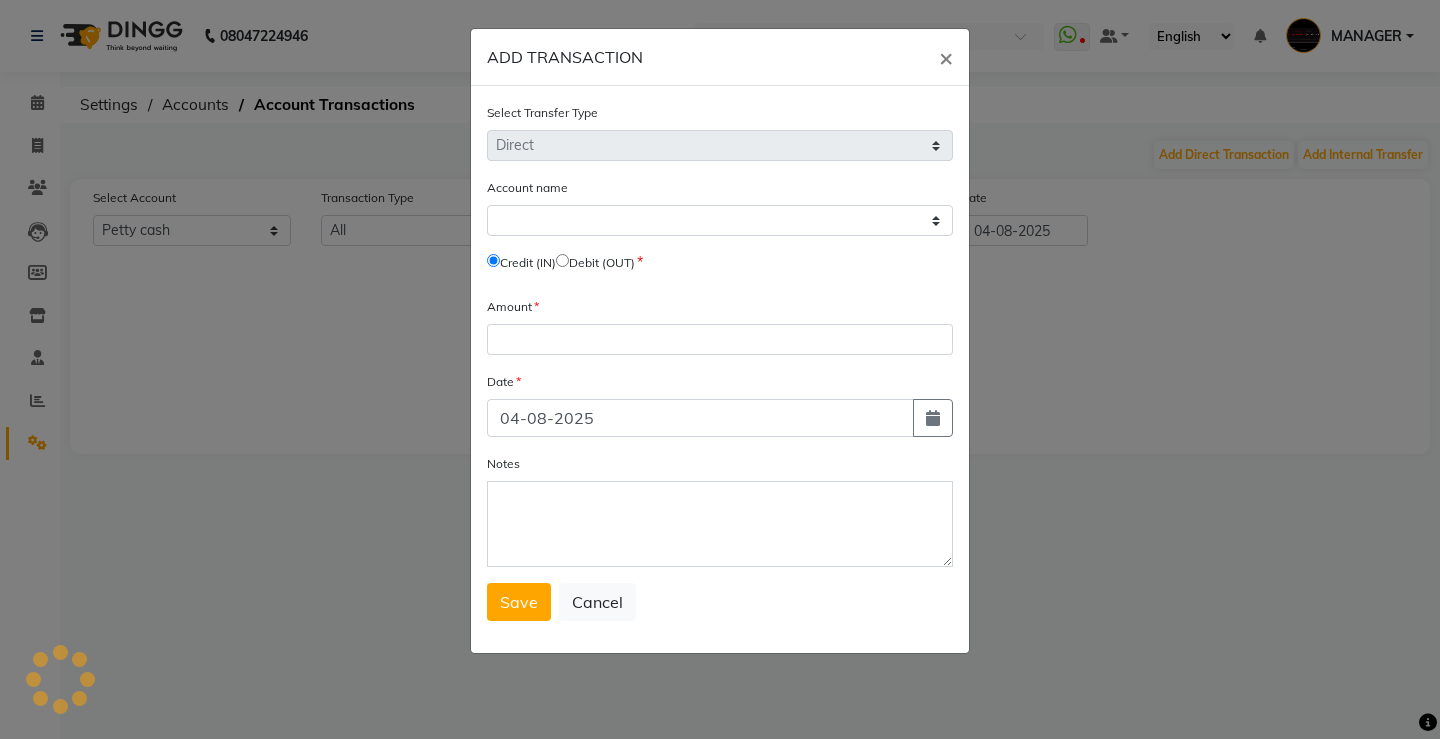 select on "2404" 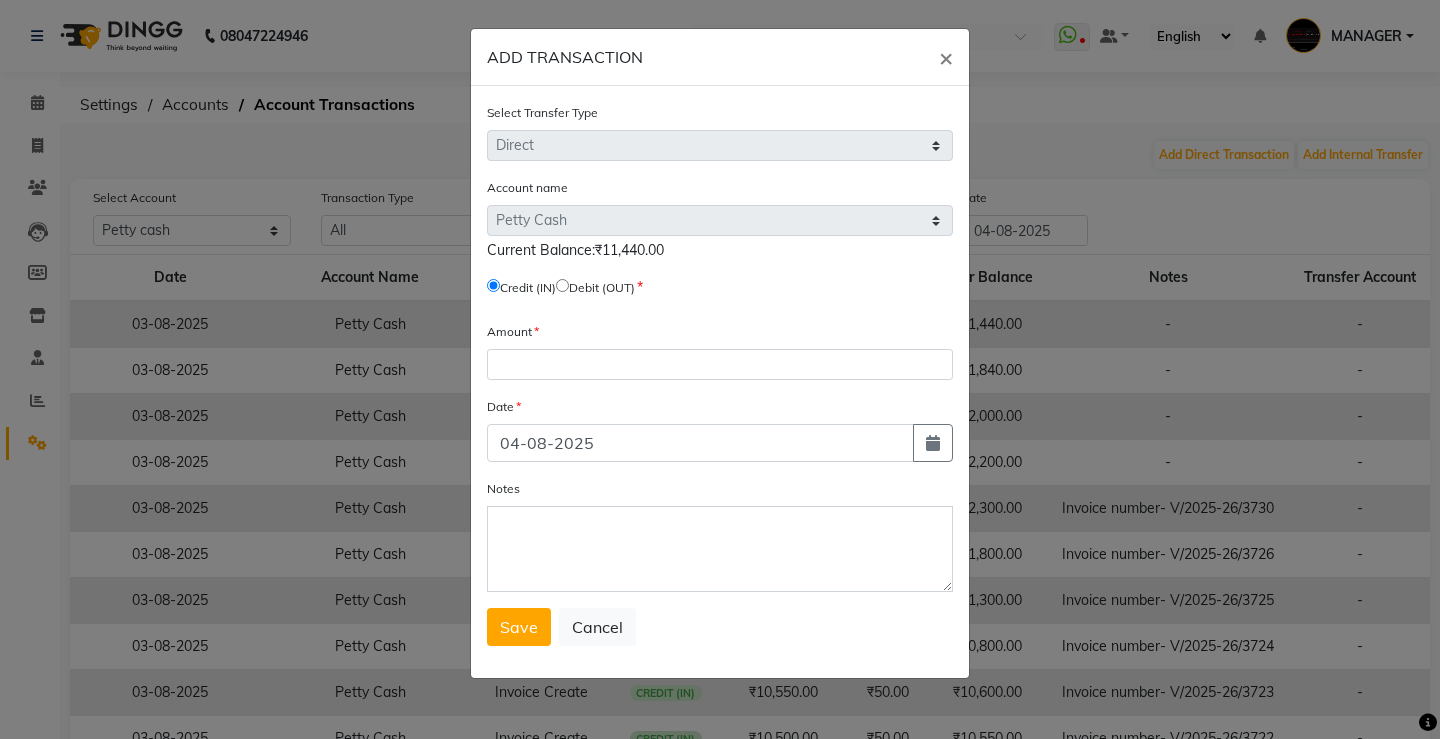 click 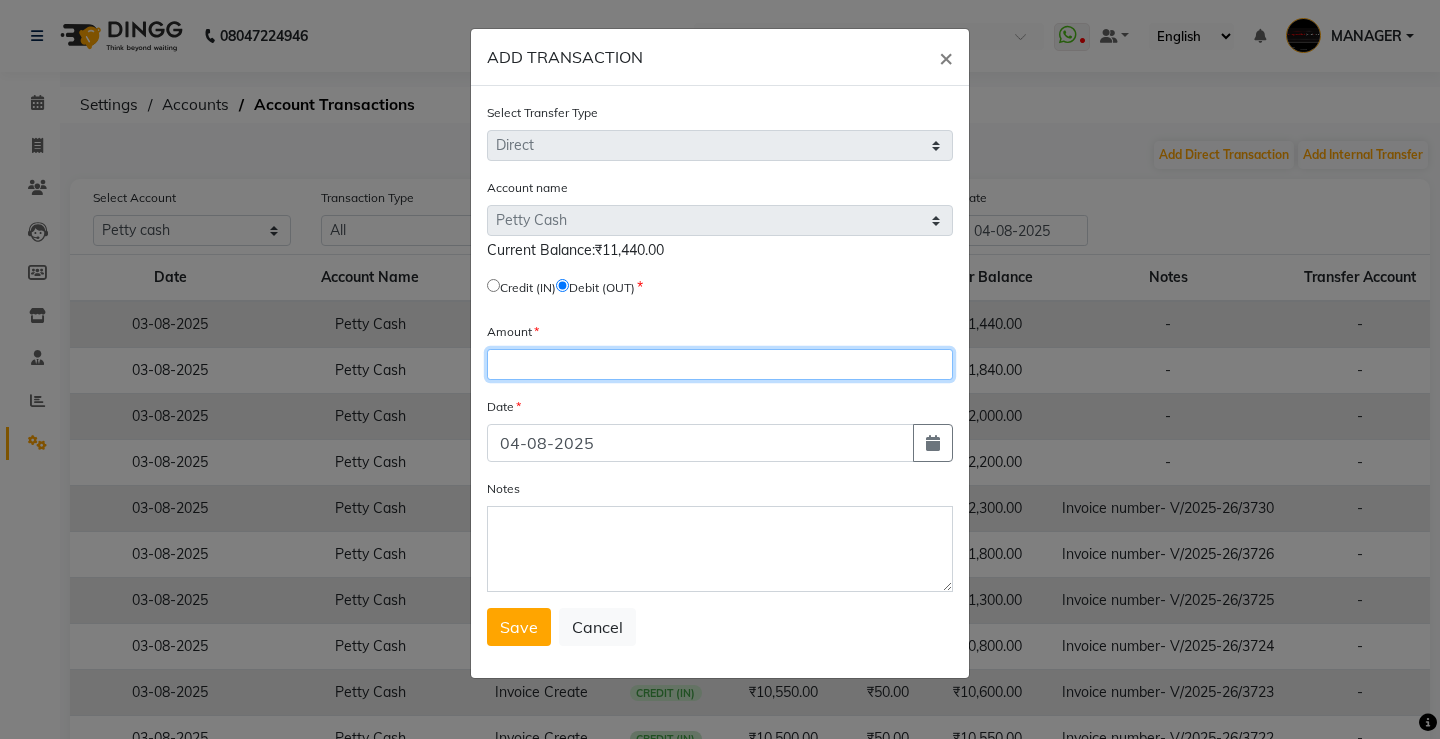 click 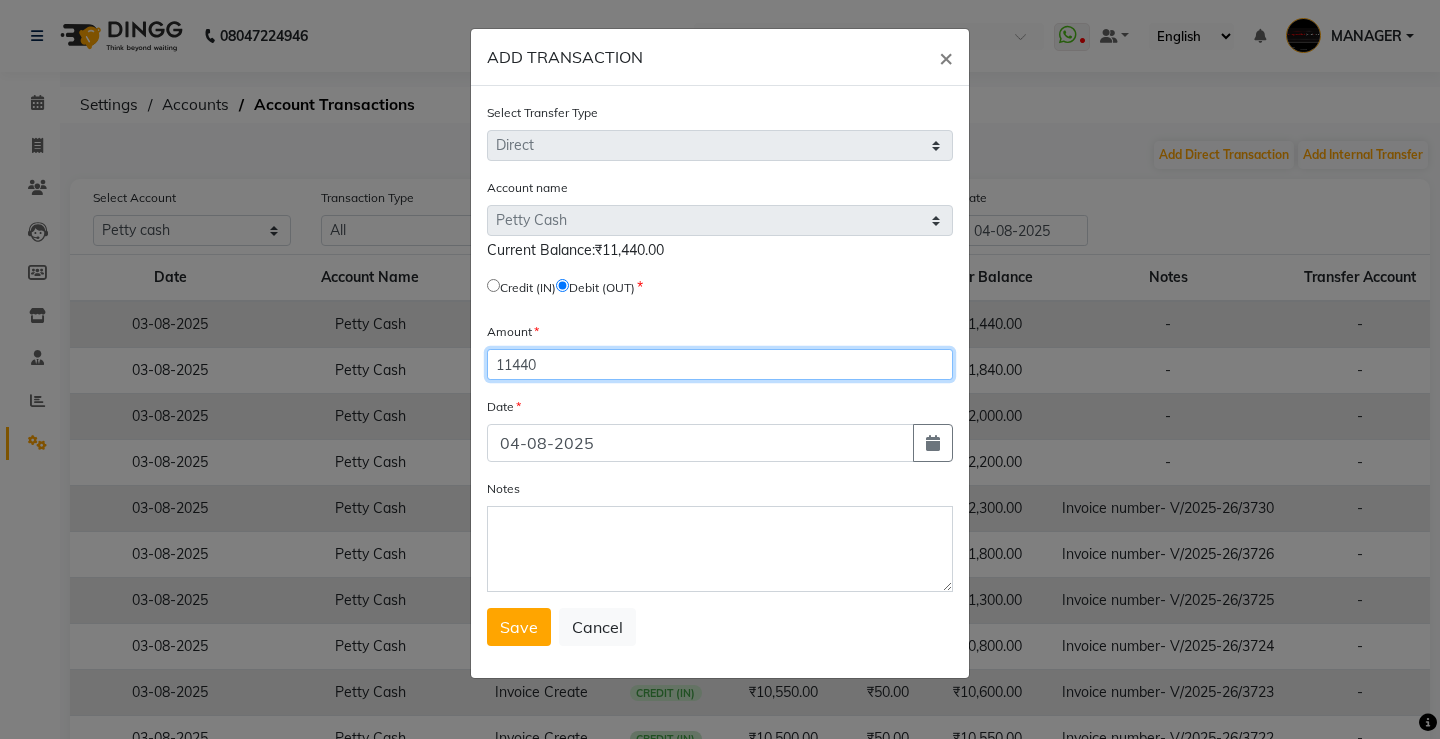 type on "11440" 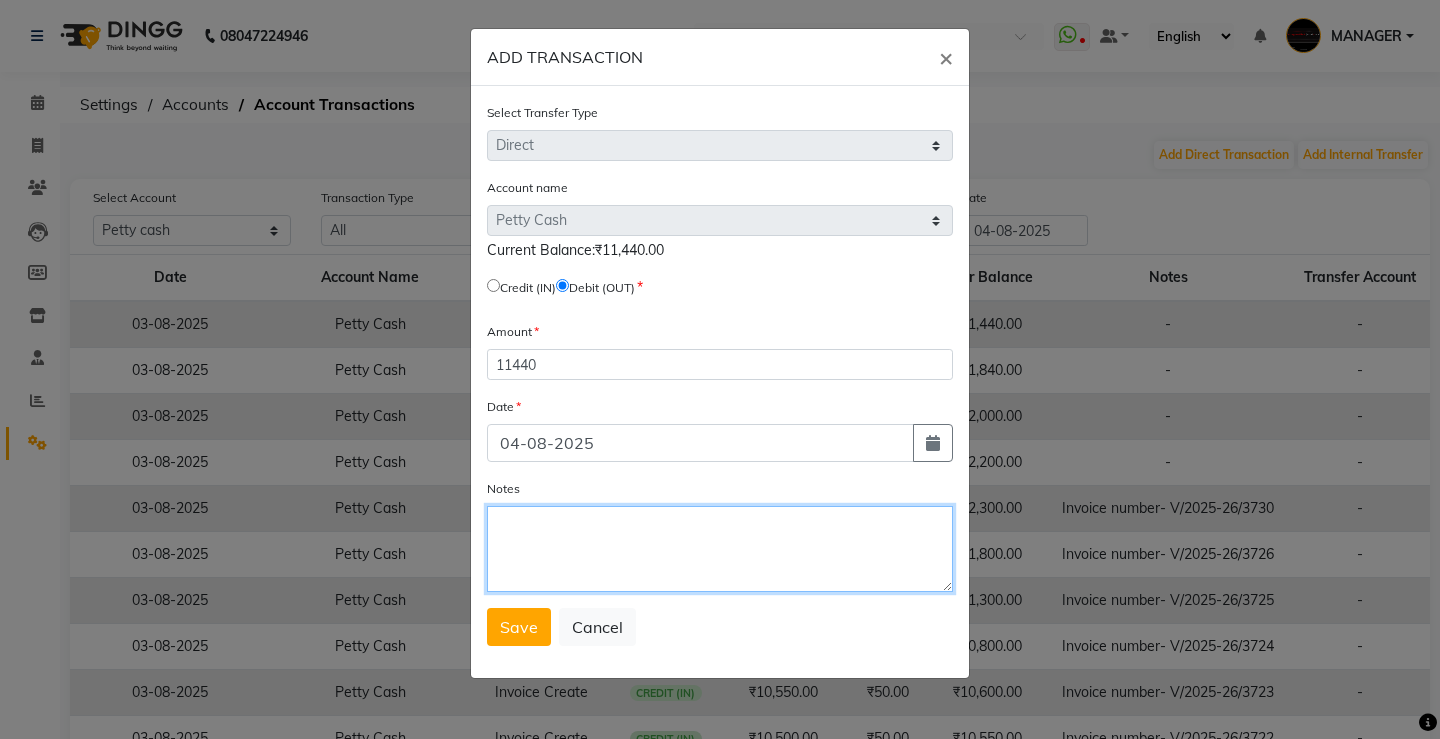 click on "Notes" at bounding box center [720, 549] 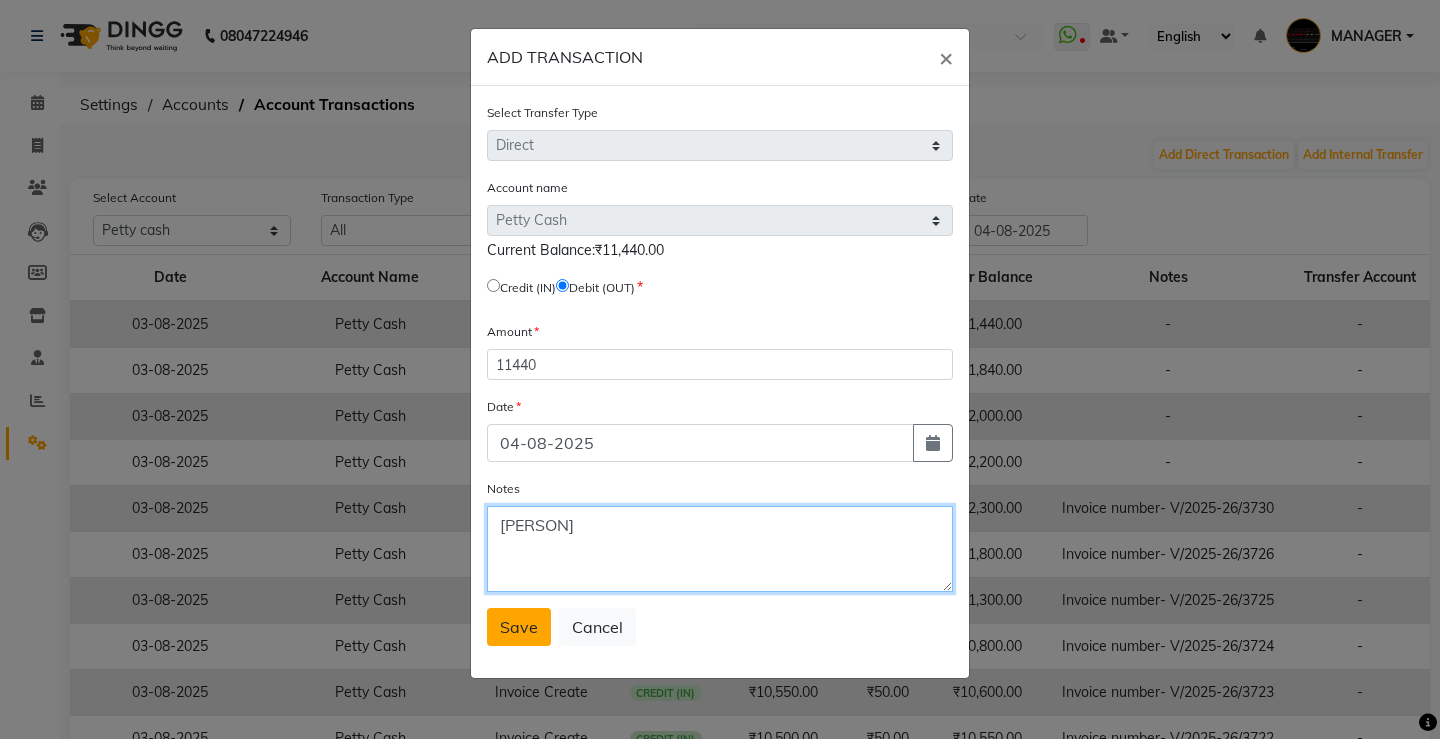 type on "[PERSON]" 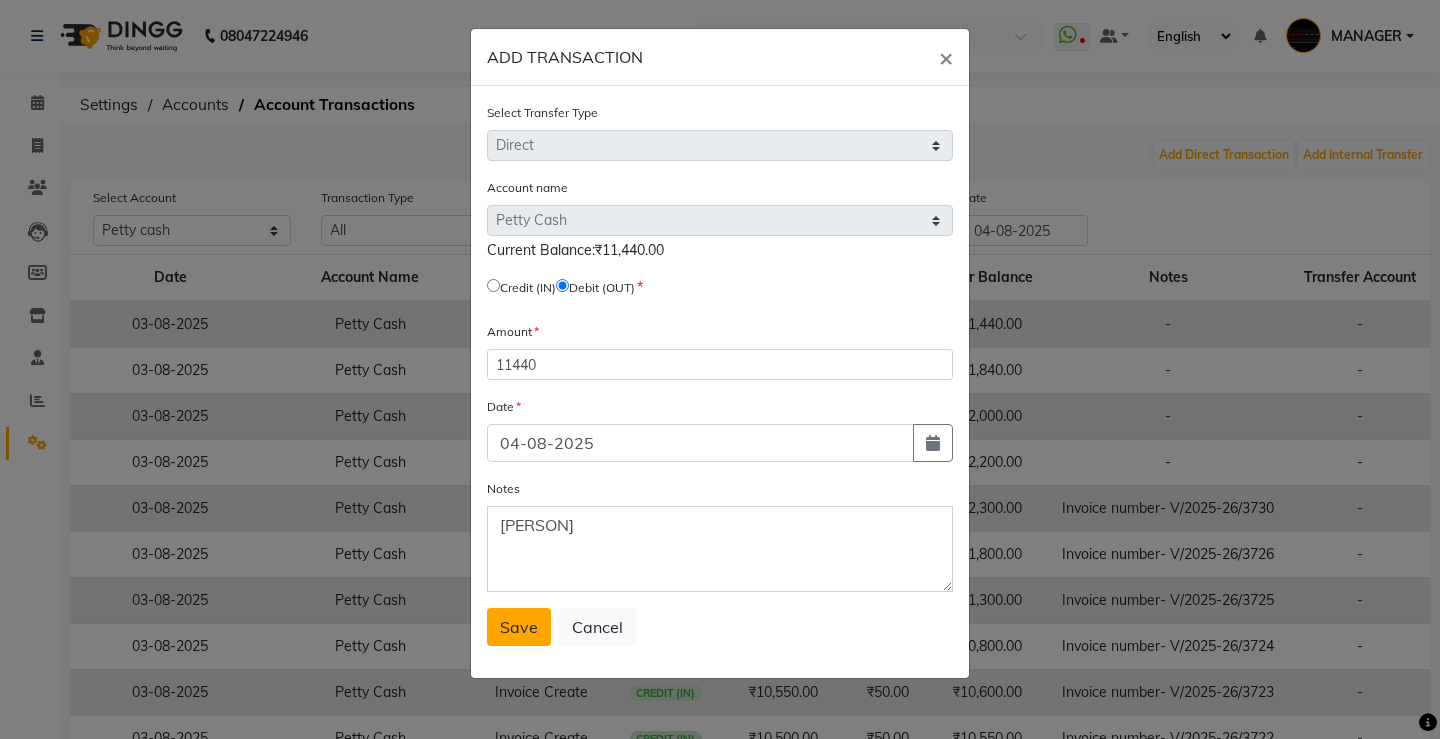 click on "Save" at bounding box center [519, 627] 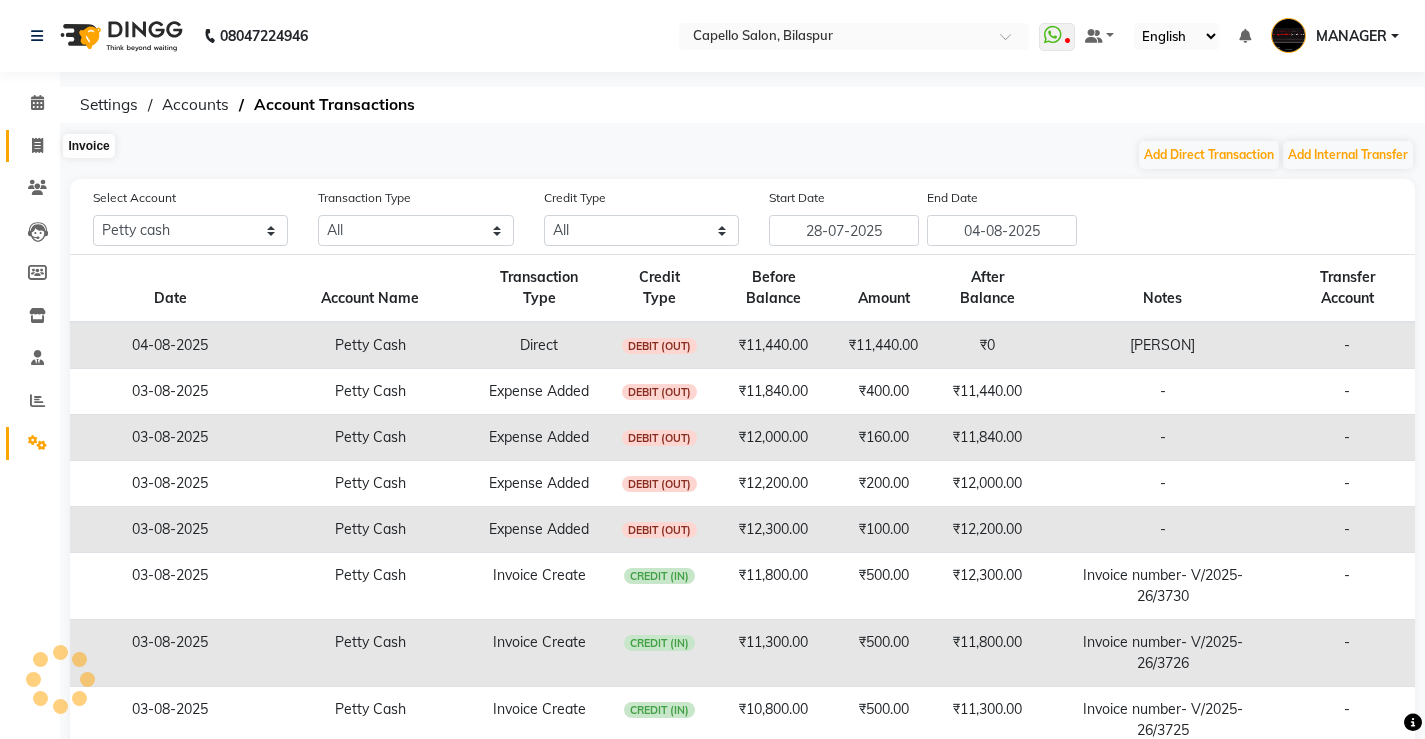 click 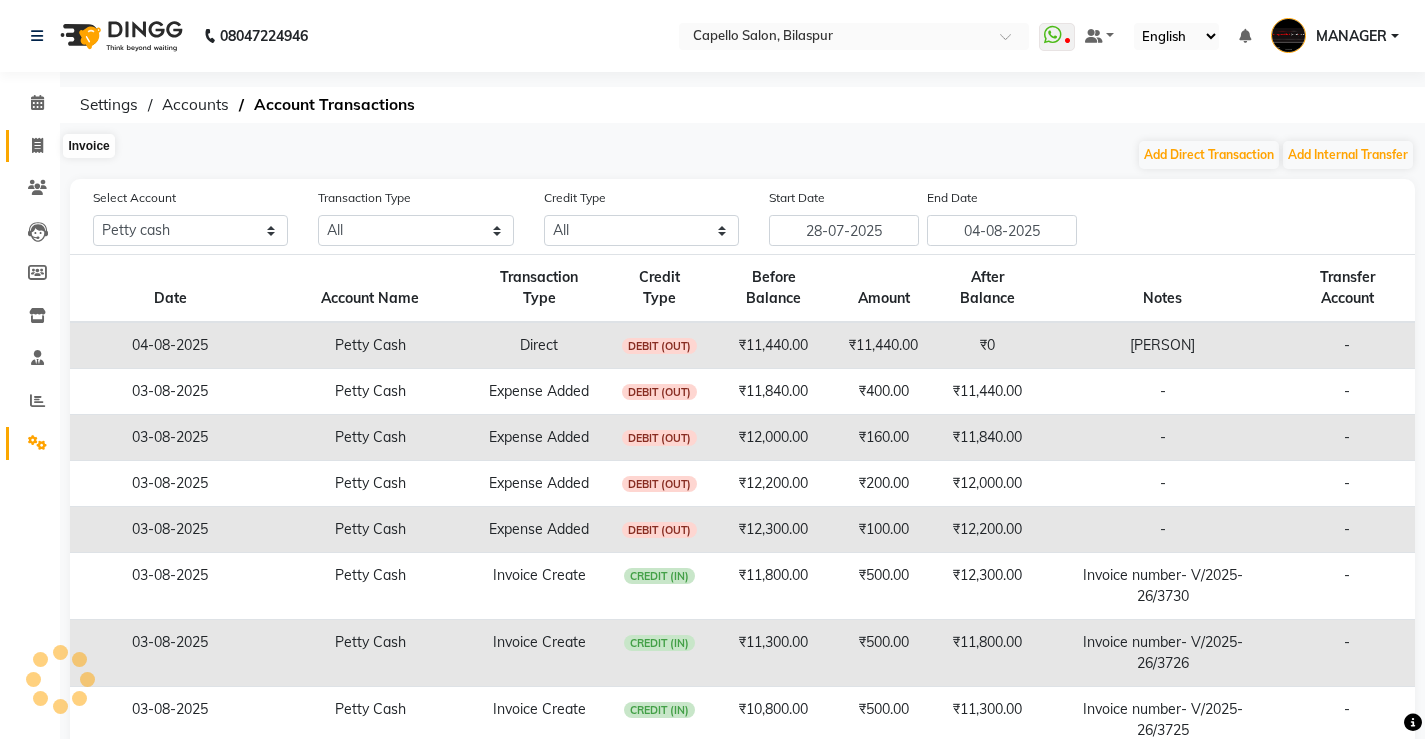 select on "service" 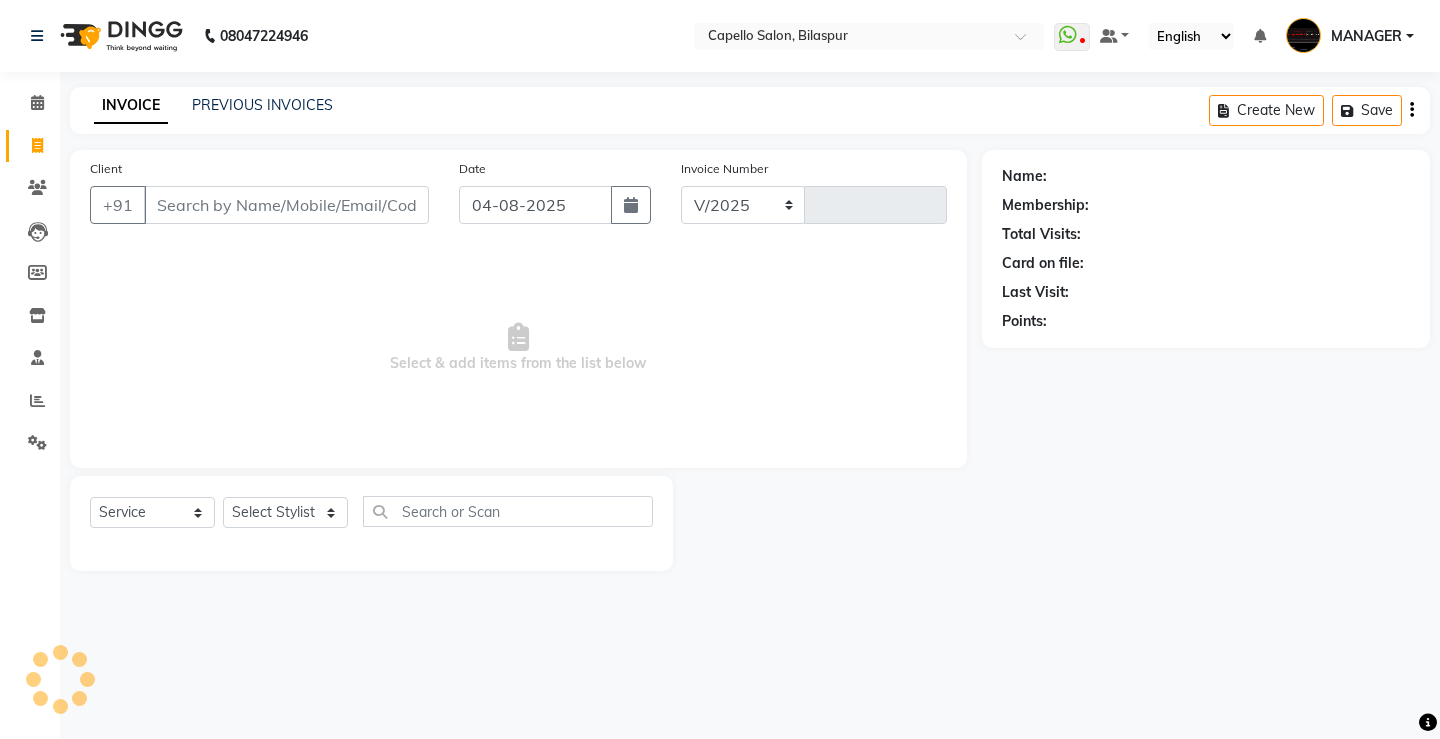 select on "857" 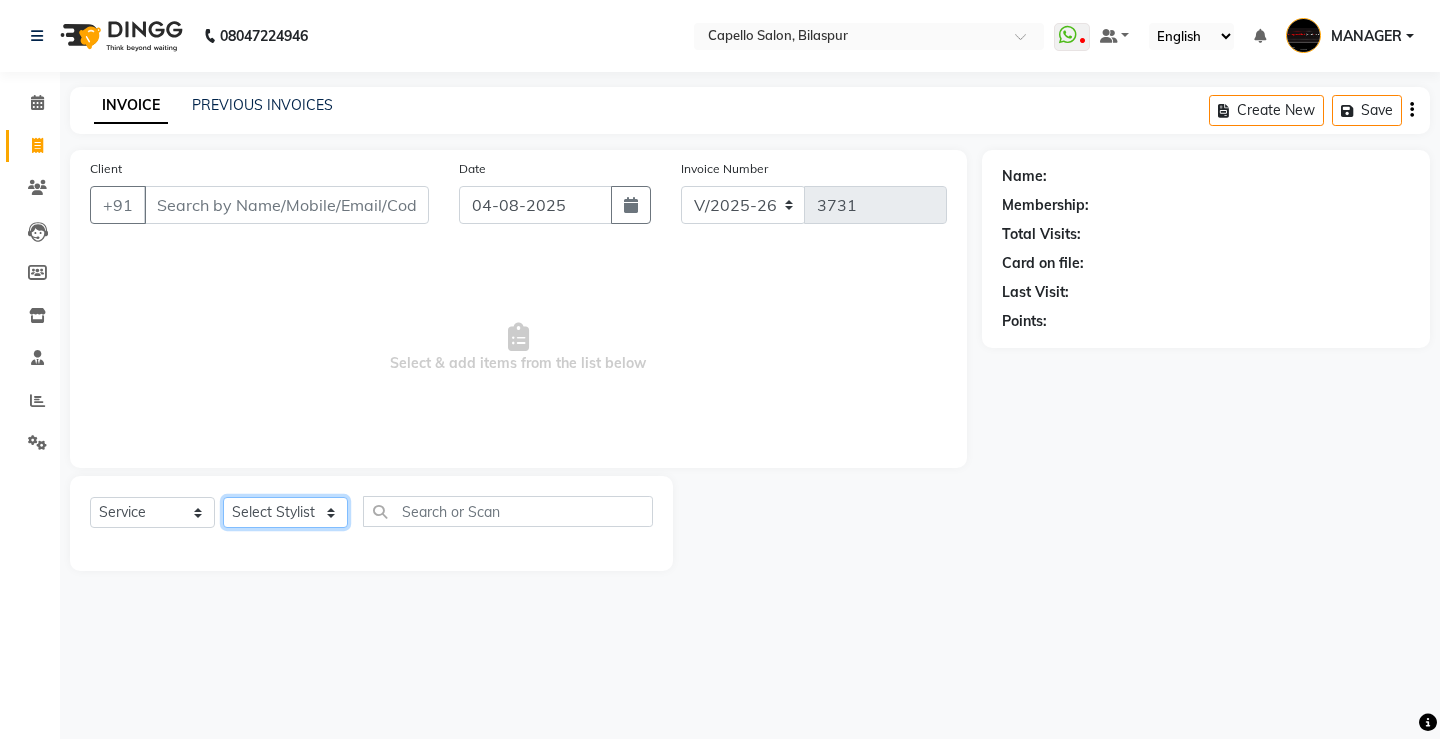 click on "Select Stylist ADMIN AKASH ANJALI khusboo KIRTI KUSHAL MANAGER Manish  RAJESH reshma ritee shailendra SHIVA VISHAL" 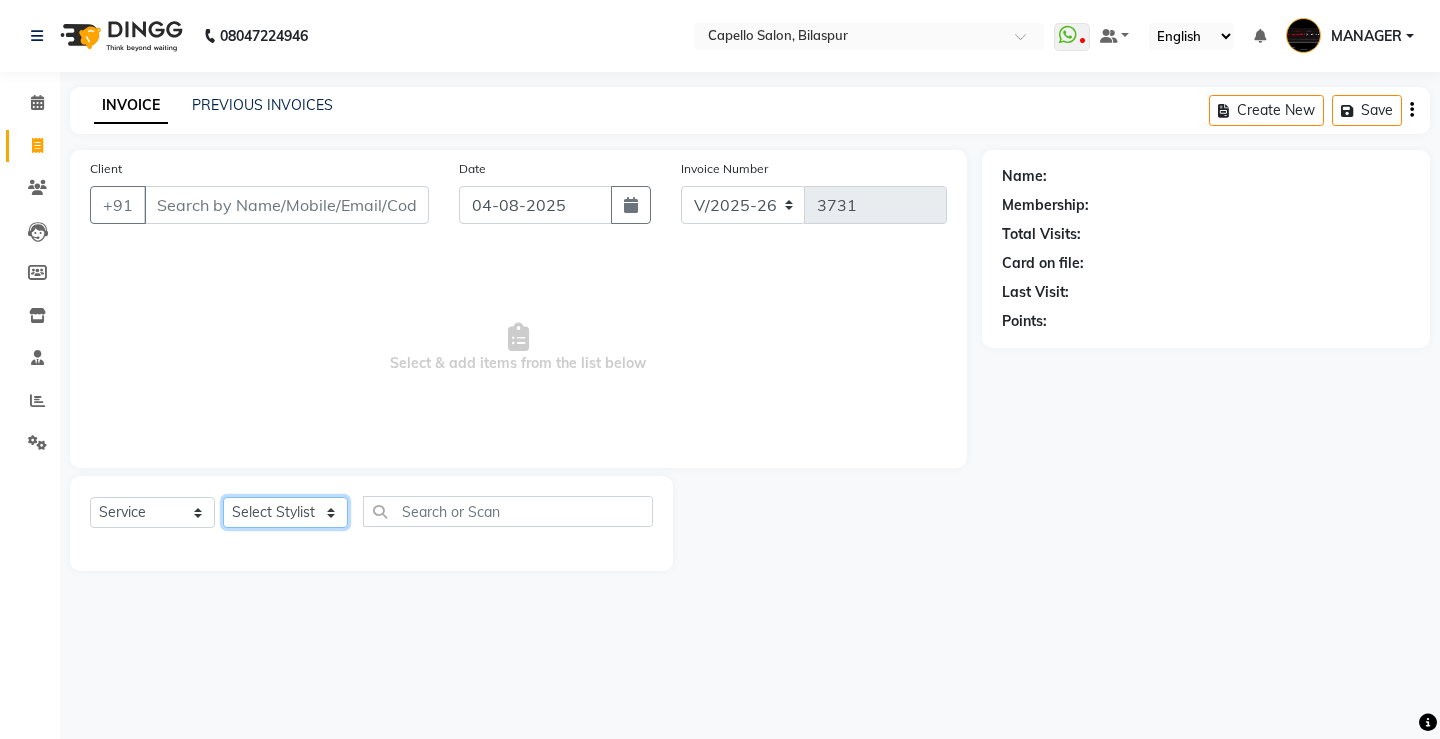 select on "50609" 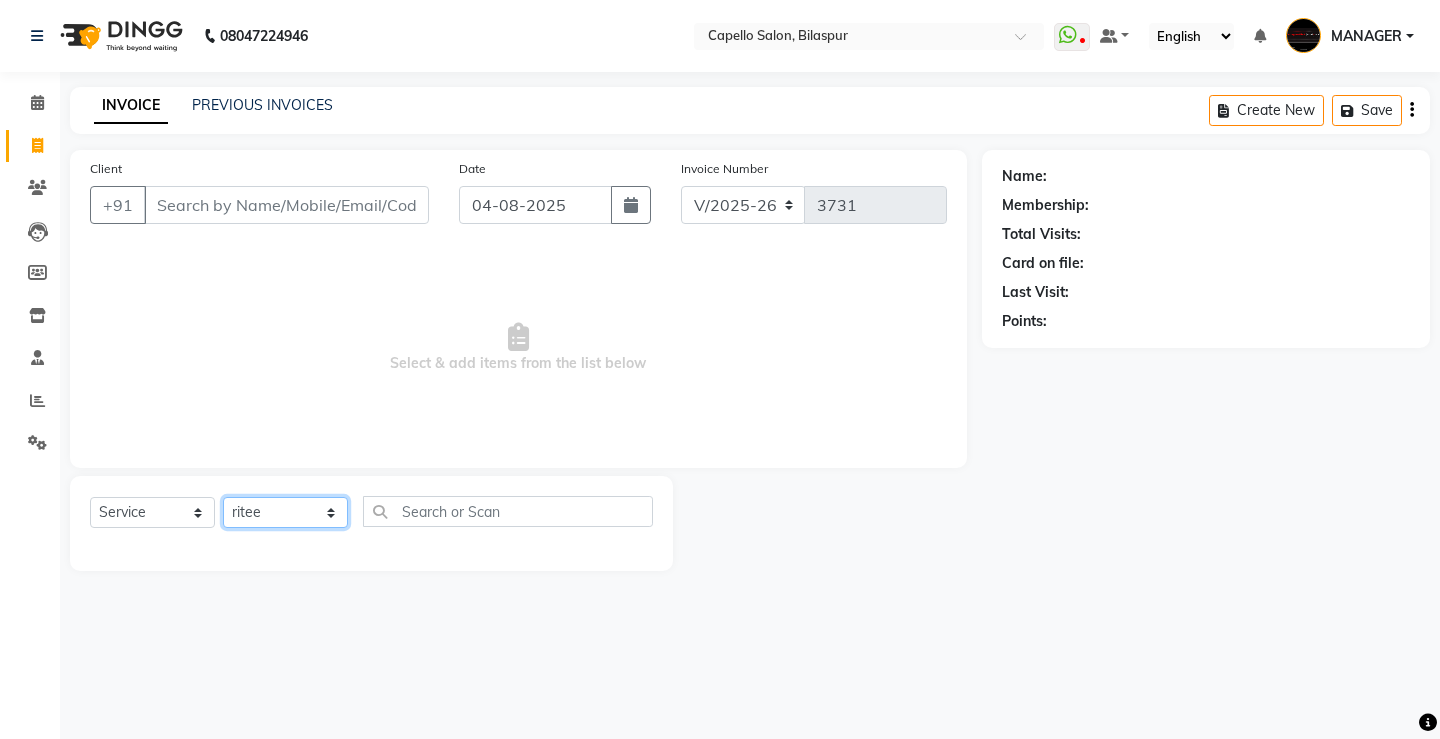 click on "Select Stylist ADMIN AKASH ANJALI khusboo KIRTI KUSHAL MANAGER Manish  RAJESH reshma ritee shailendra SHIVA VISHAL" 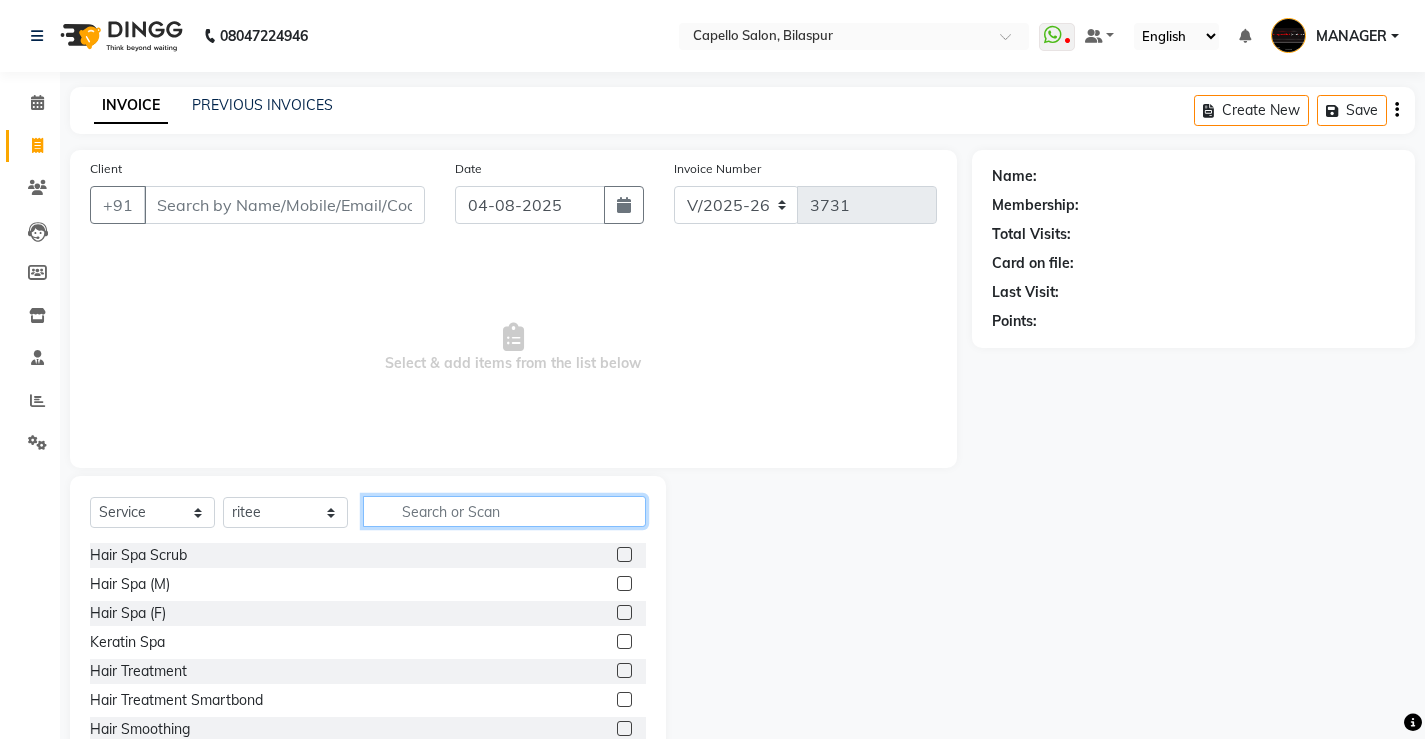 click 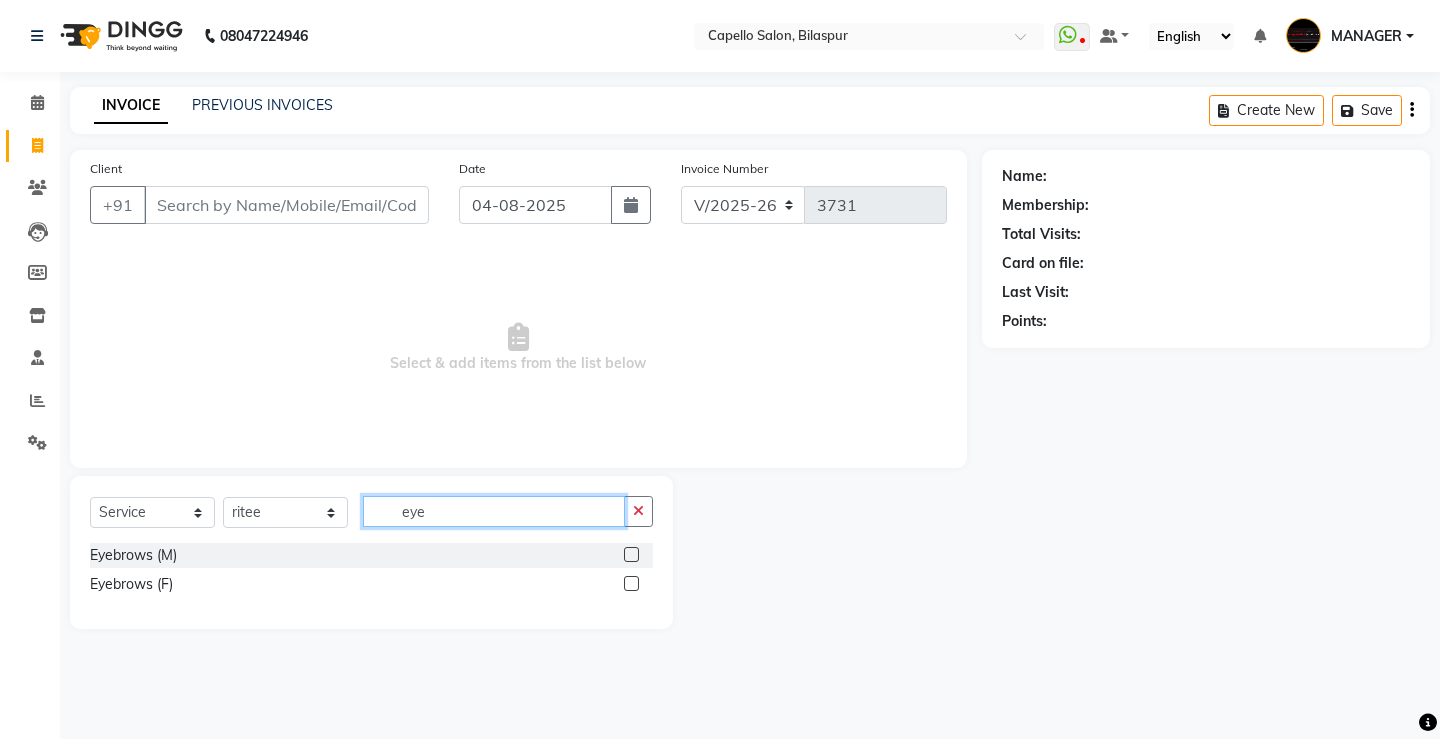 type on "eye" 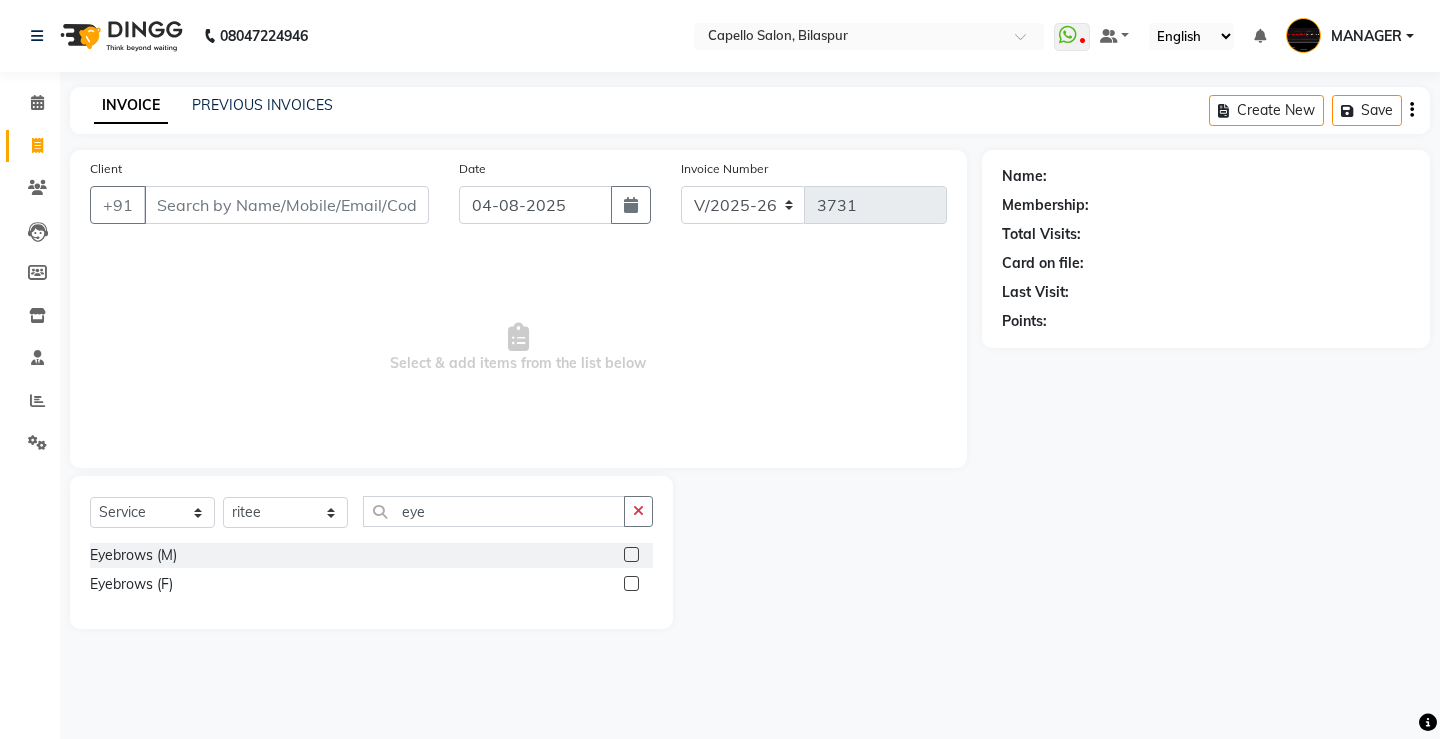 click 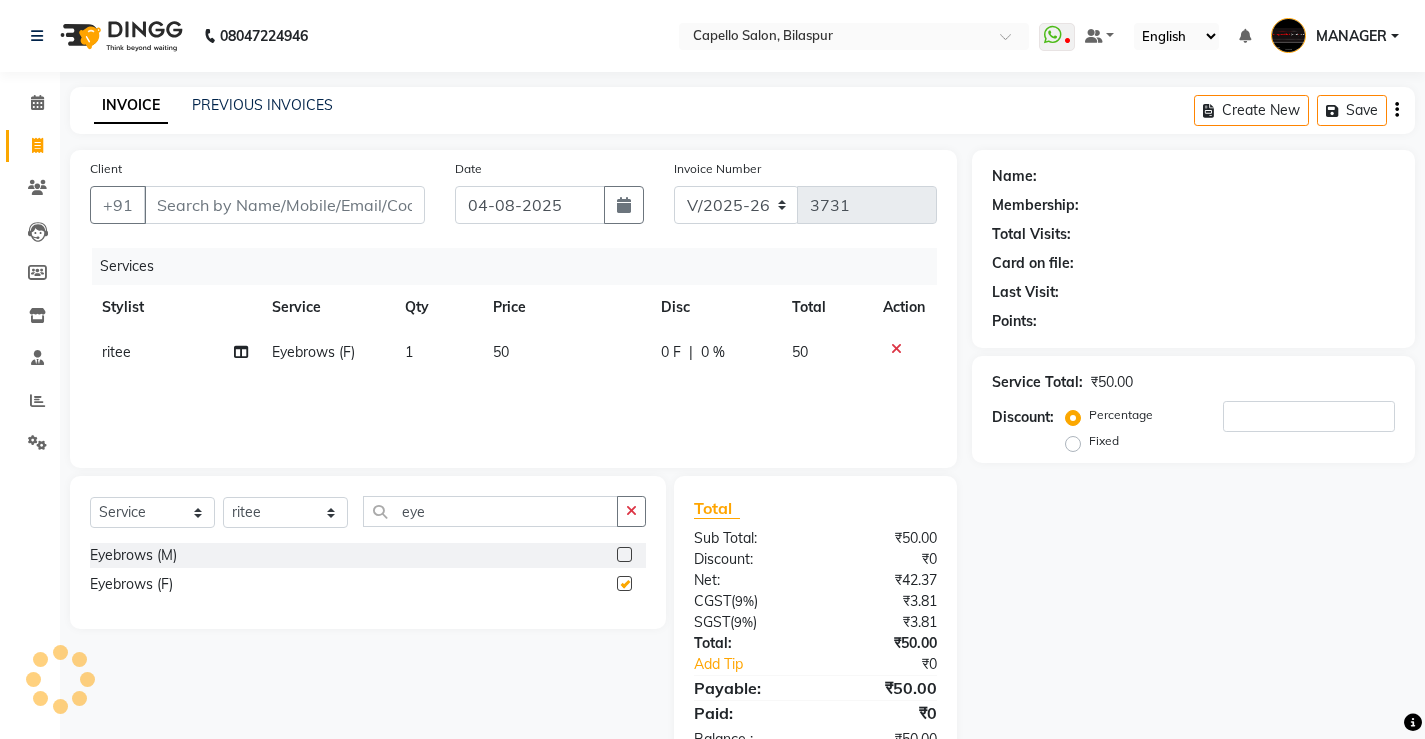 checkbox on "false" 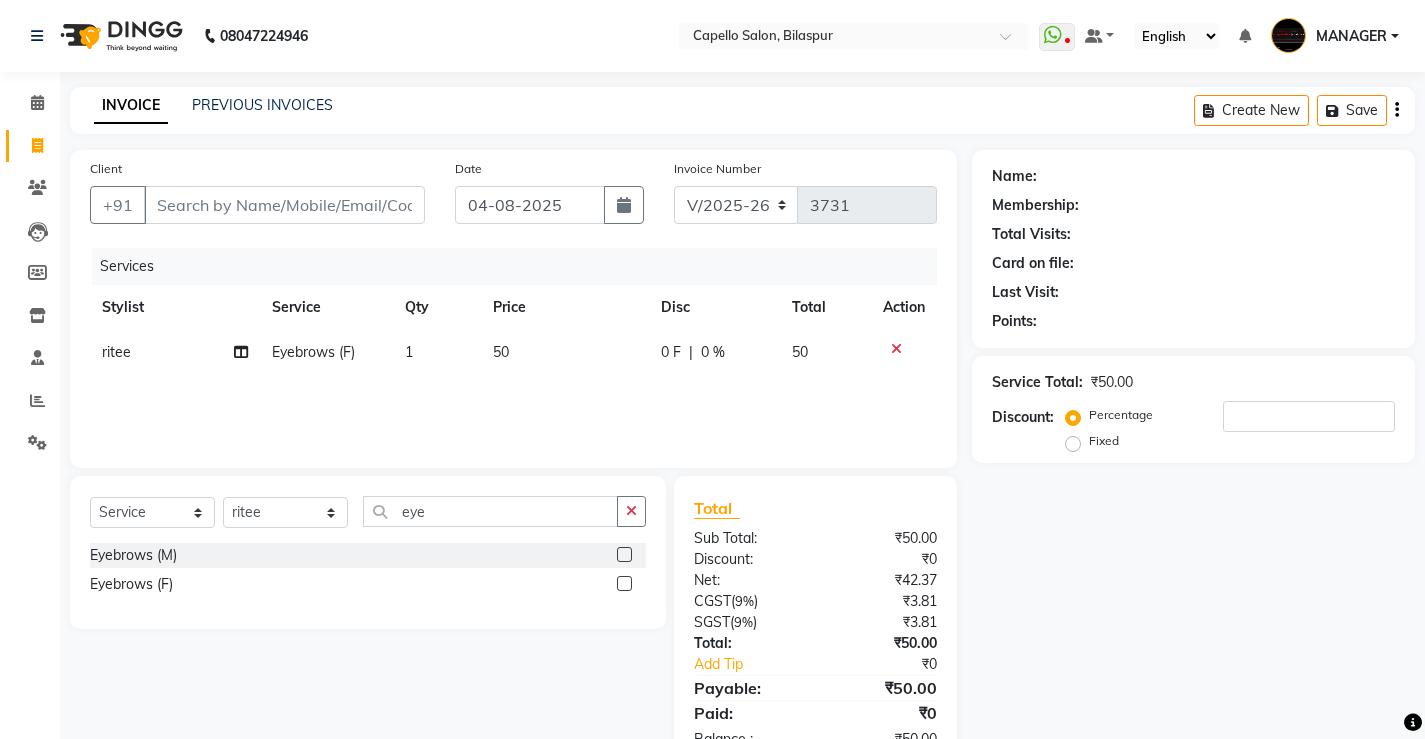 scroll, scrollTop: 61, scrollLeft: 0, axis: vertical 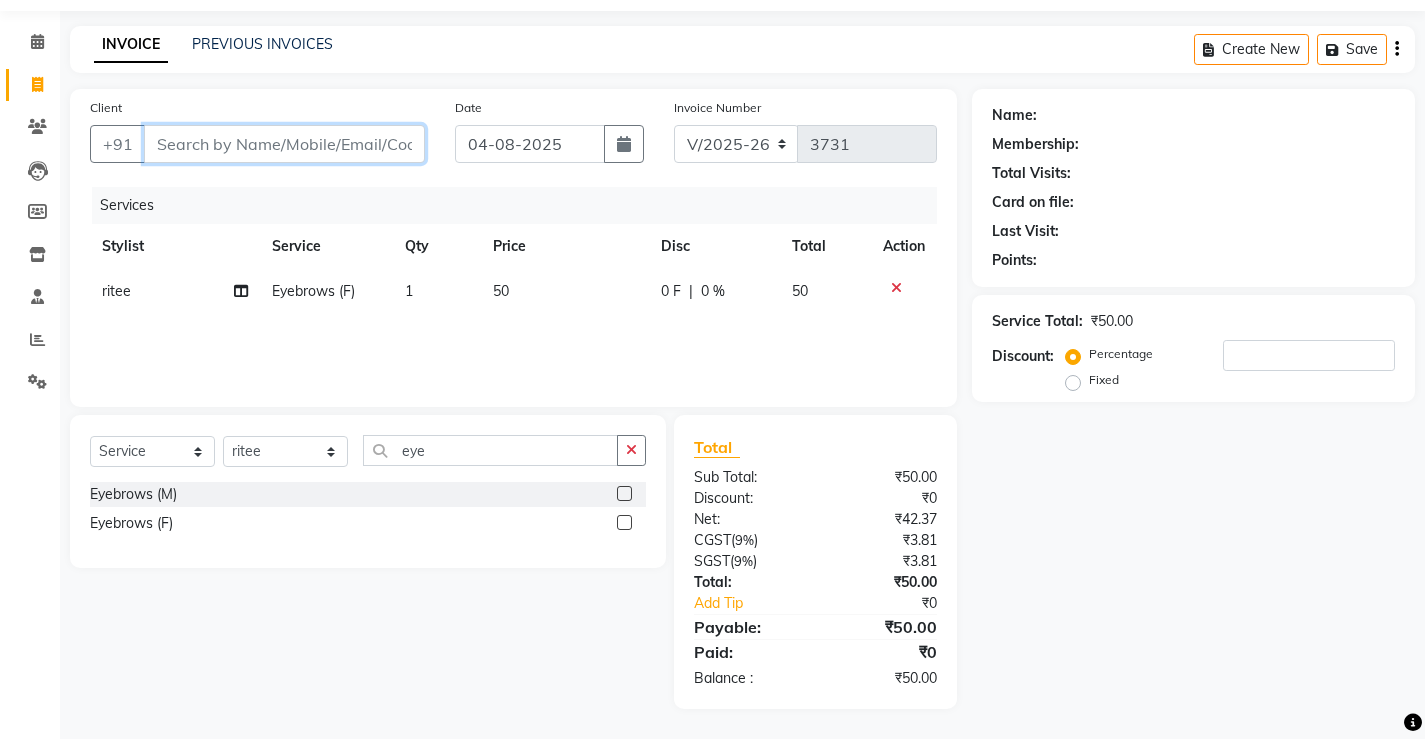 click on "Client" at bounding box center (284, 144) 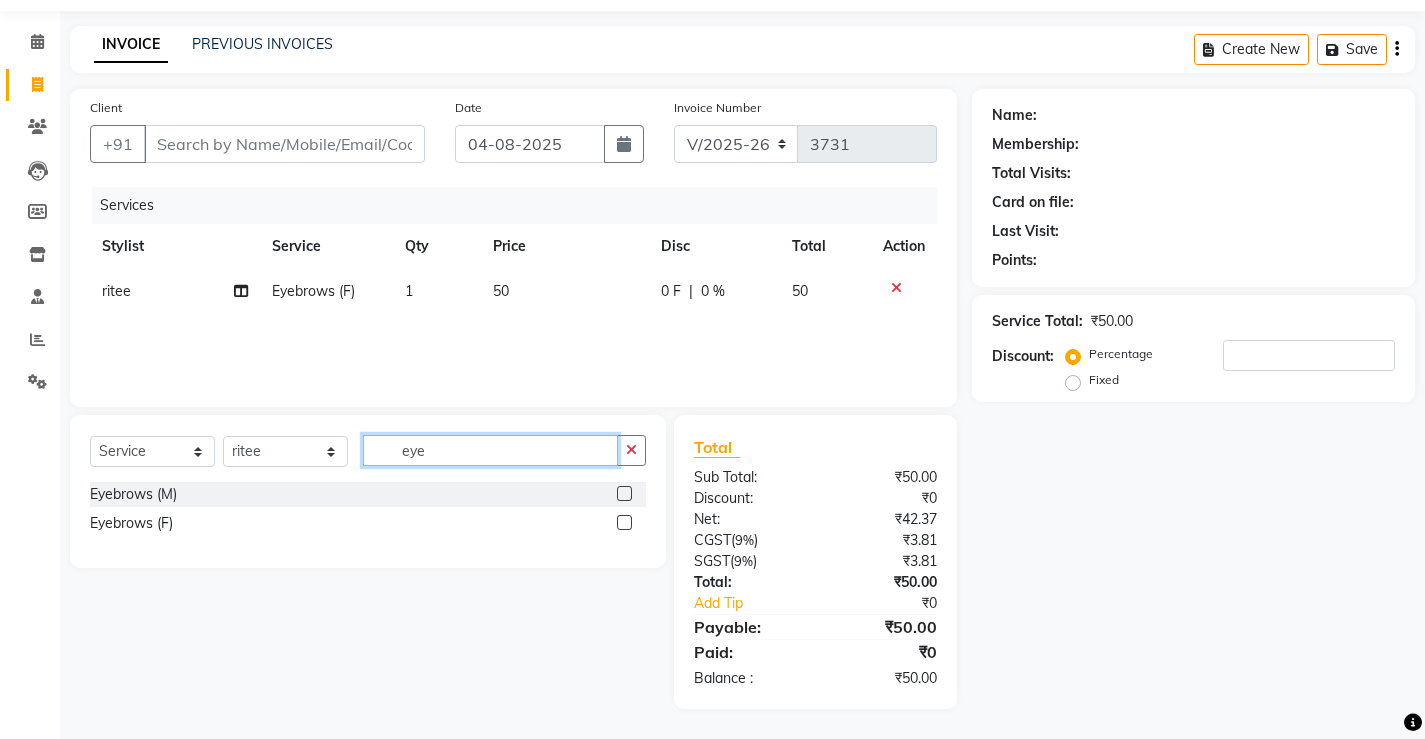 drag, startPoint x: 463, startPoint y: 458, endPoint x: 152, endPoint y: 576, distance: 332.63342 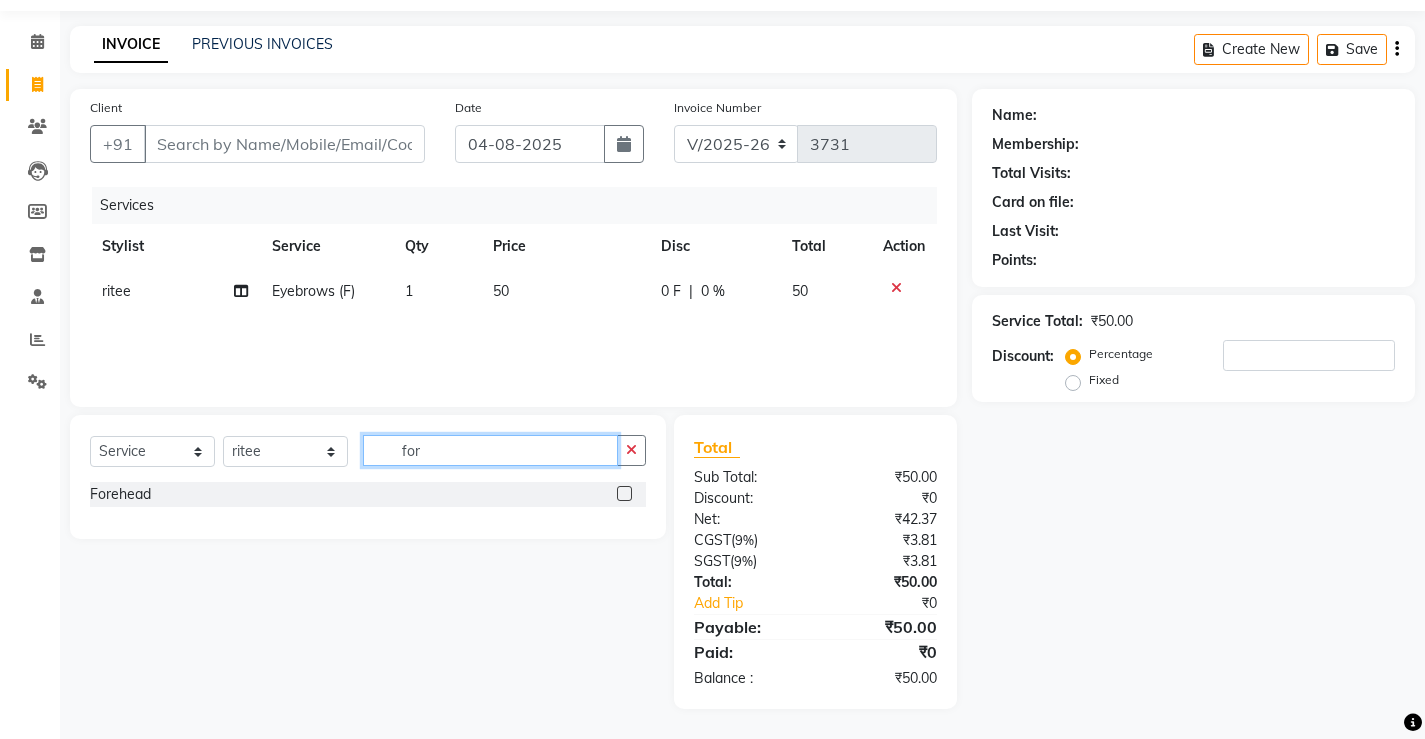 type on "for" 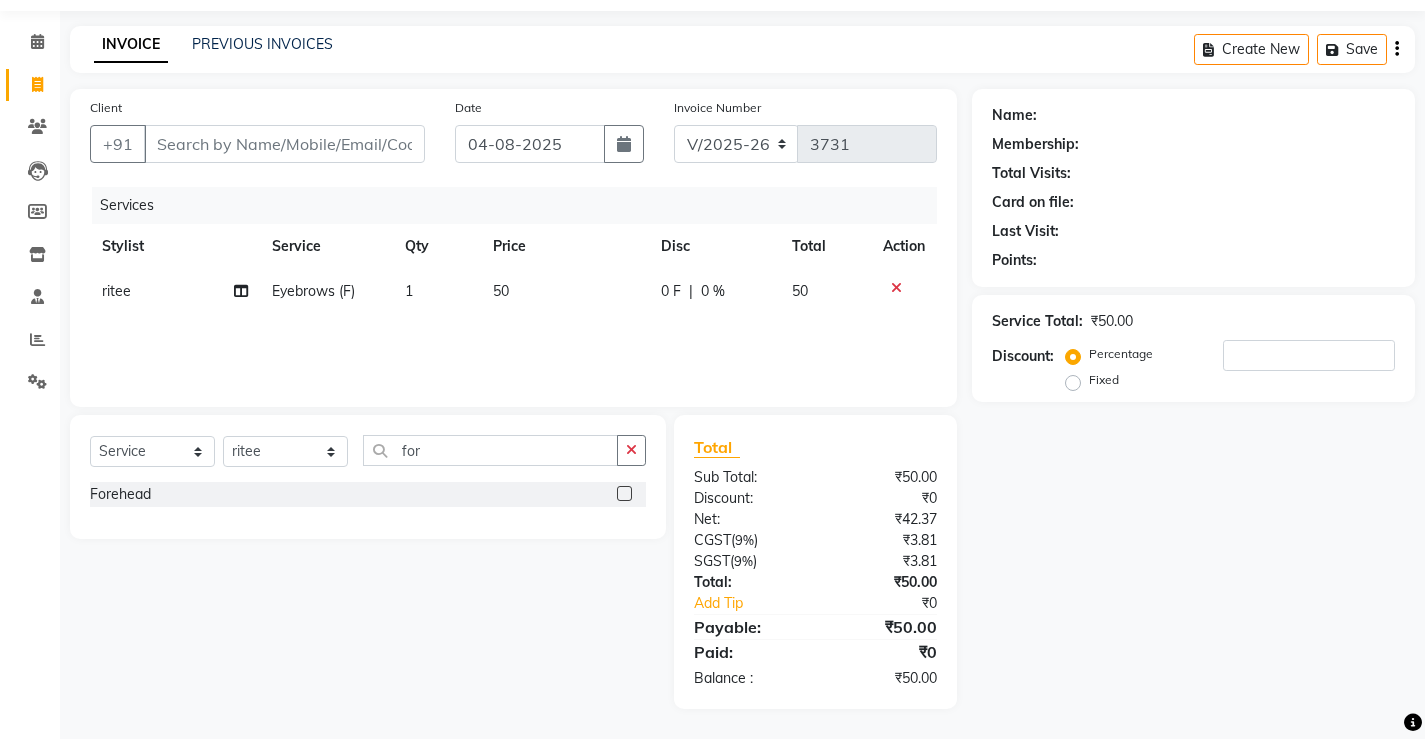click 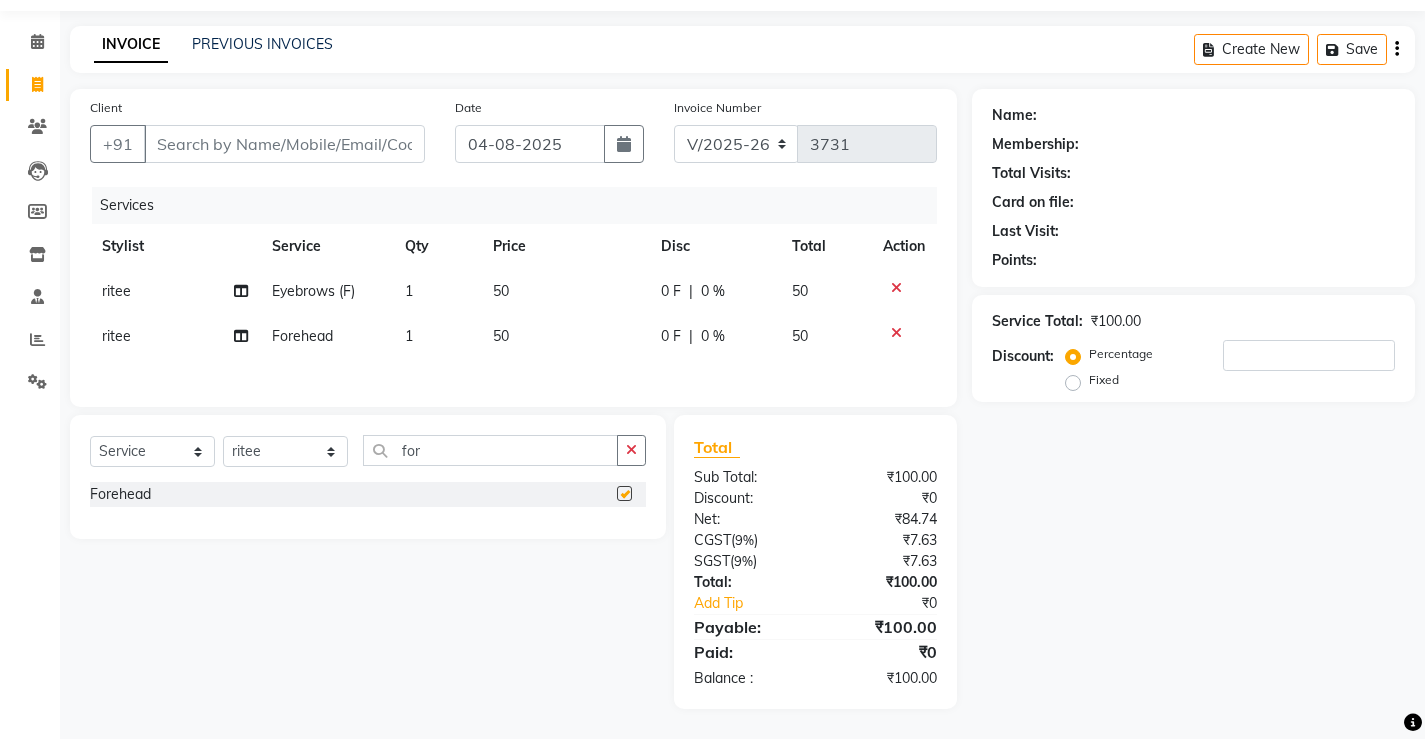checkbox on "false" 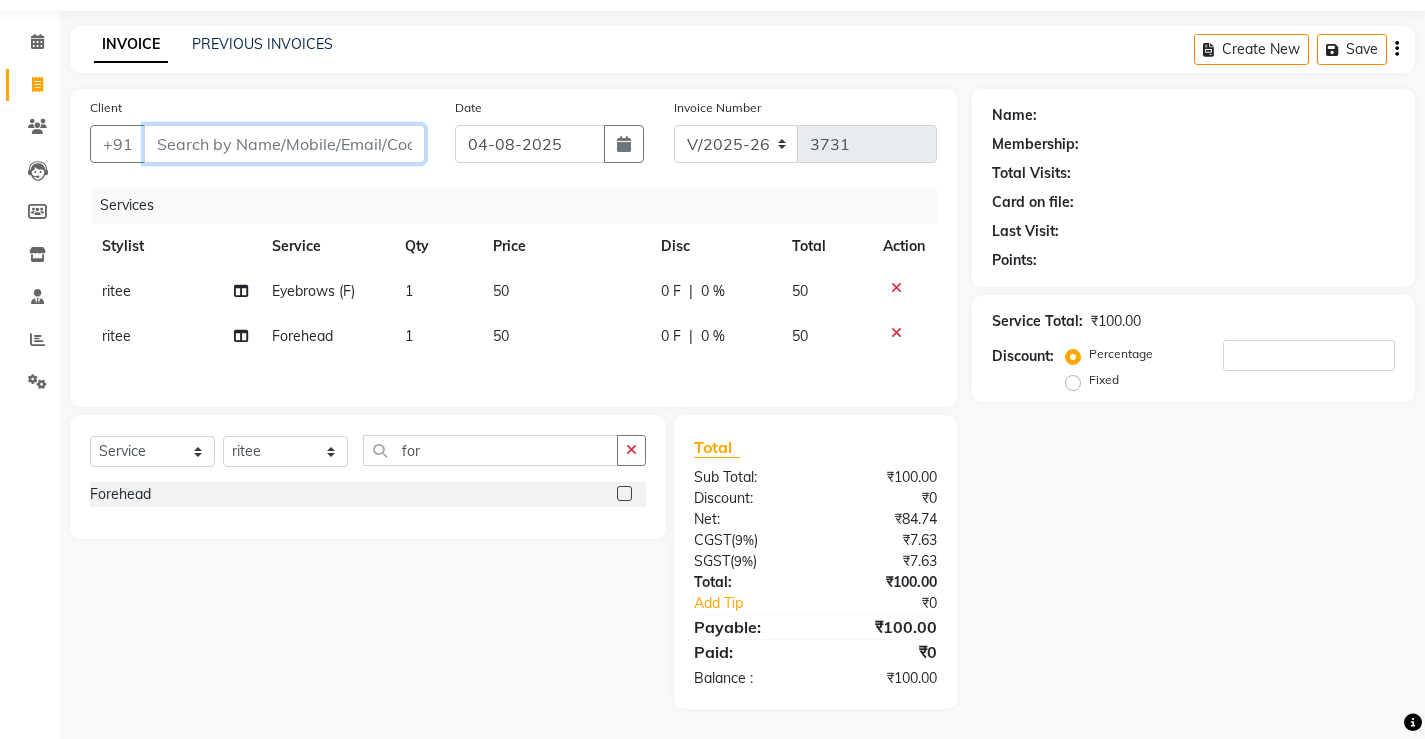 click on "Client" at bounding box center (284, 144) 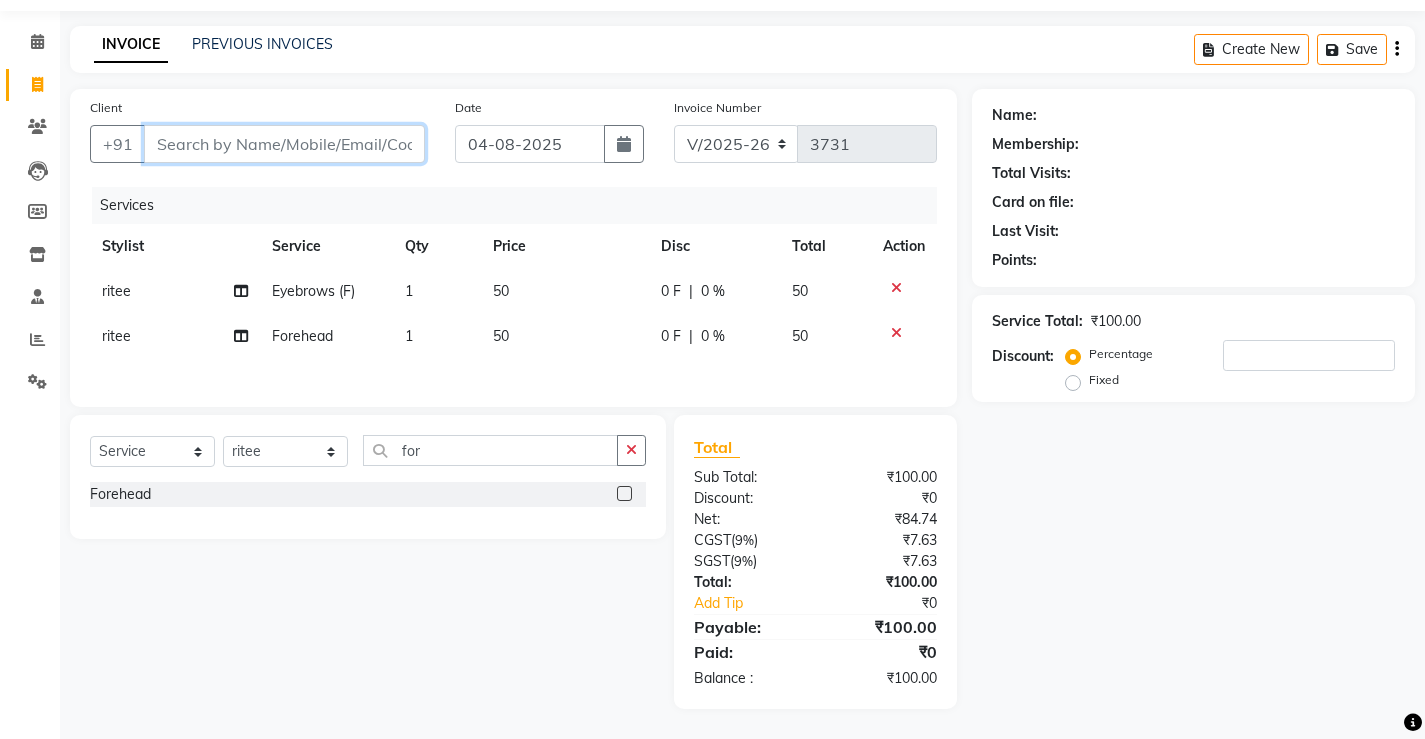type on "9" 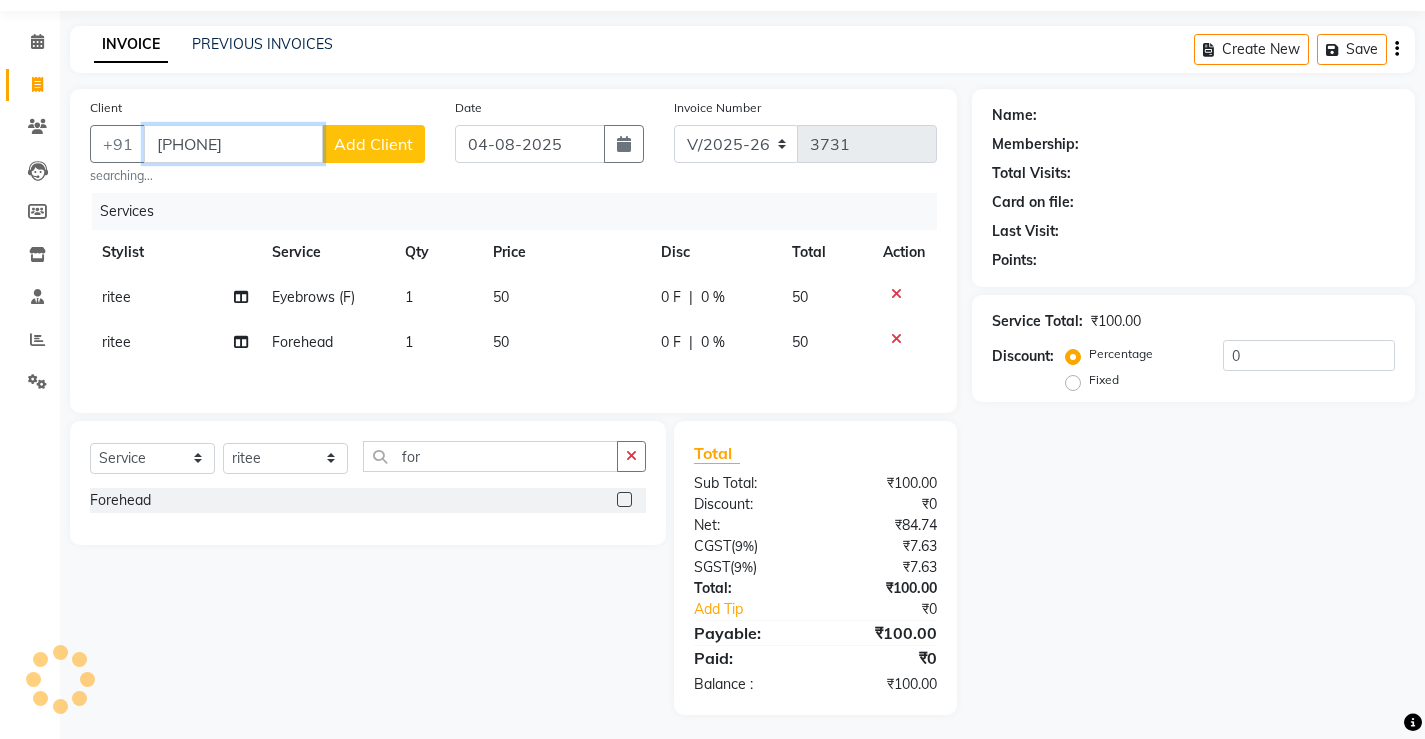 type on "[PHONE]" 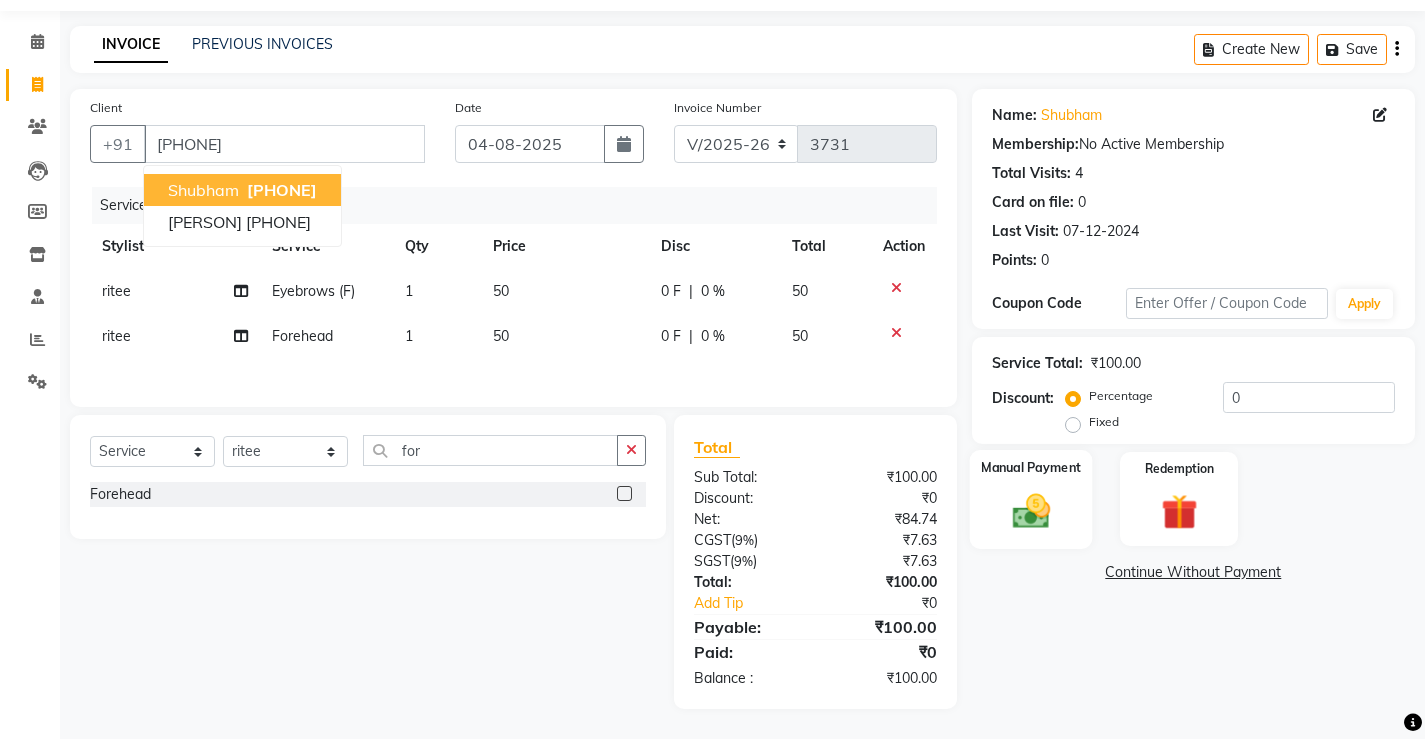 click 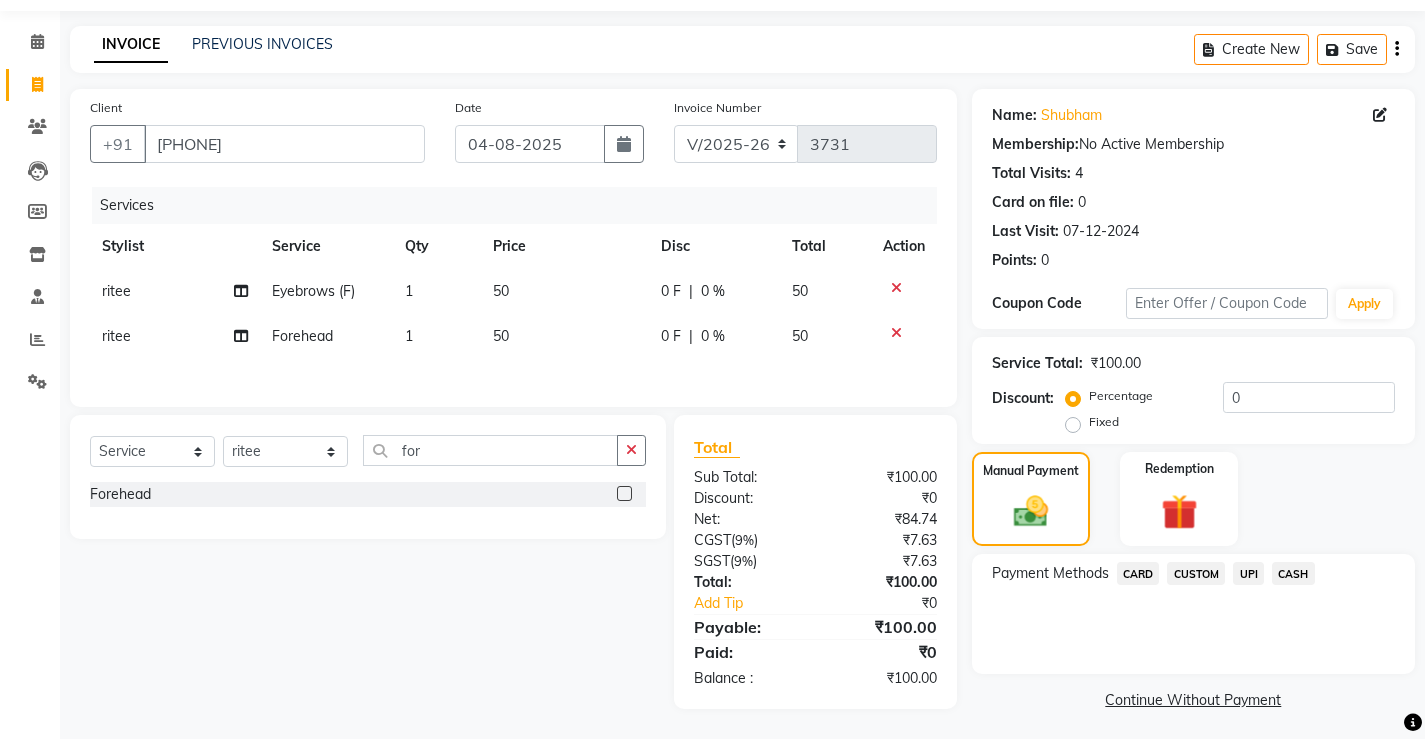 click on "UPI" 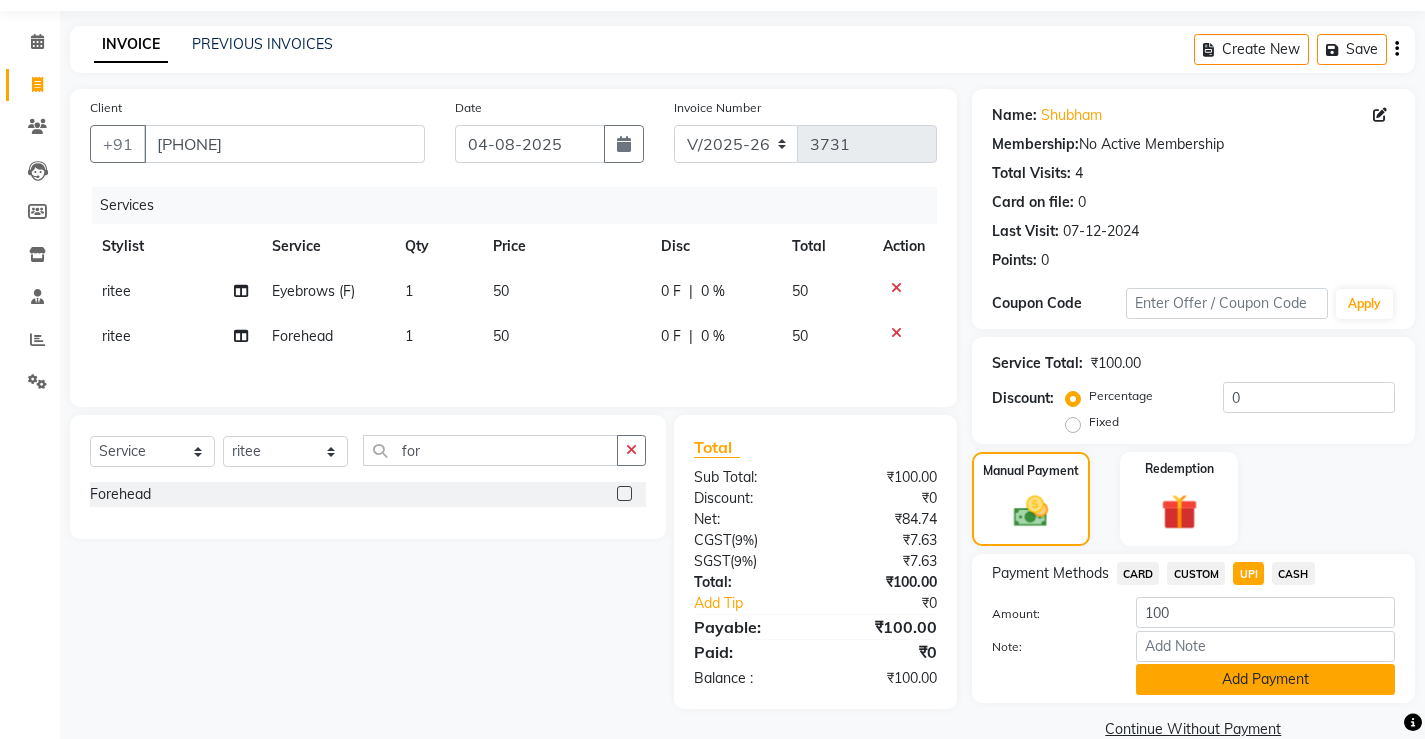 click on "Add Payment" 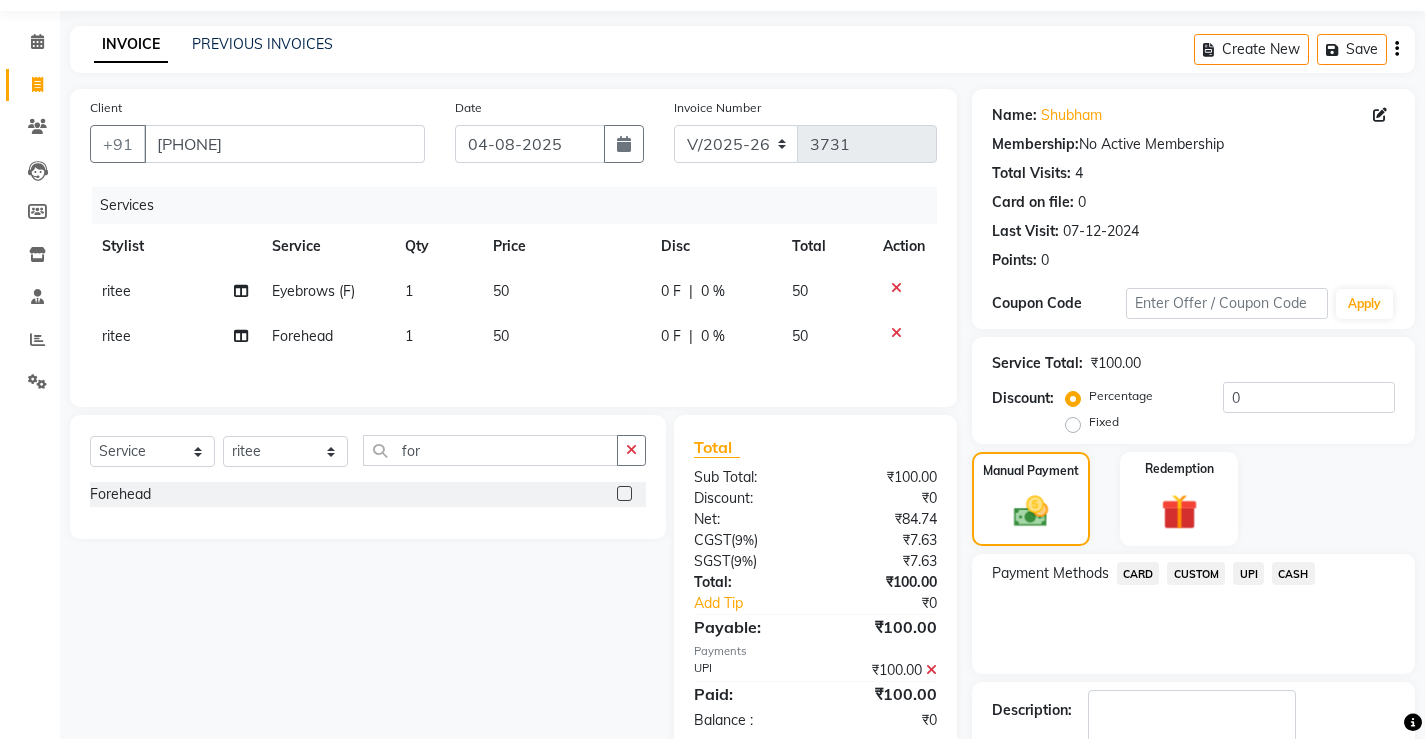 scroll, scrollTop: 180, scrollLeft: 0, axis: vertical 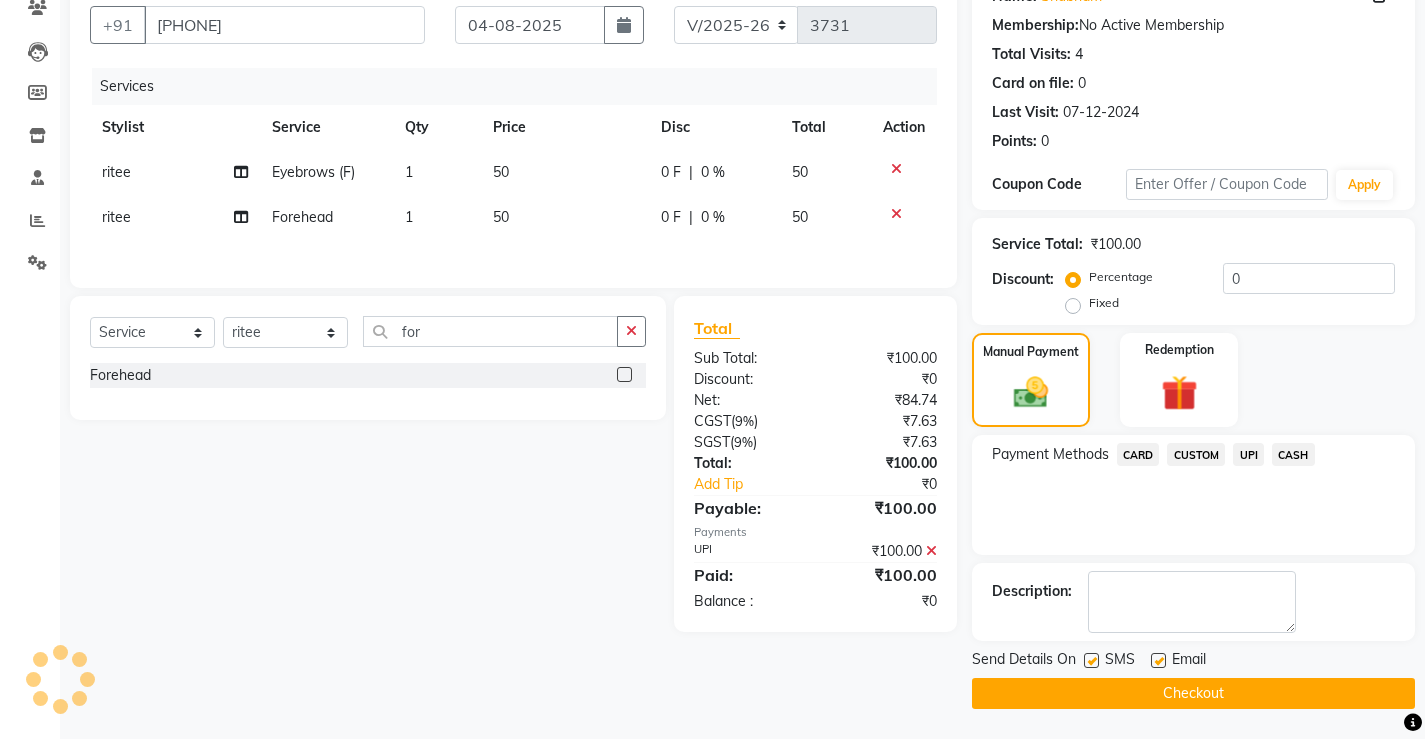click on "Checkout" 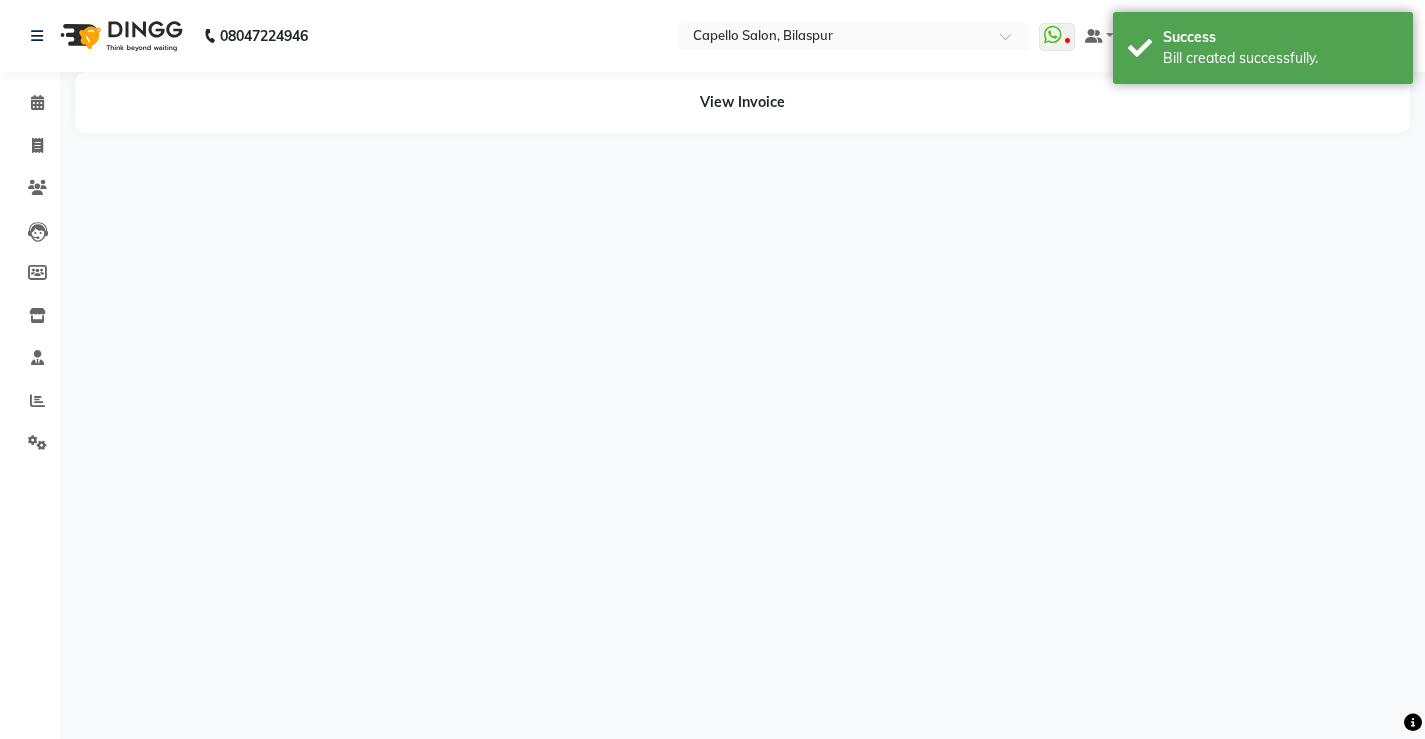 scroll, scrollTop: 0, scrollLeft: 0, axis: both 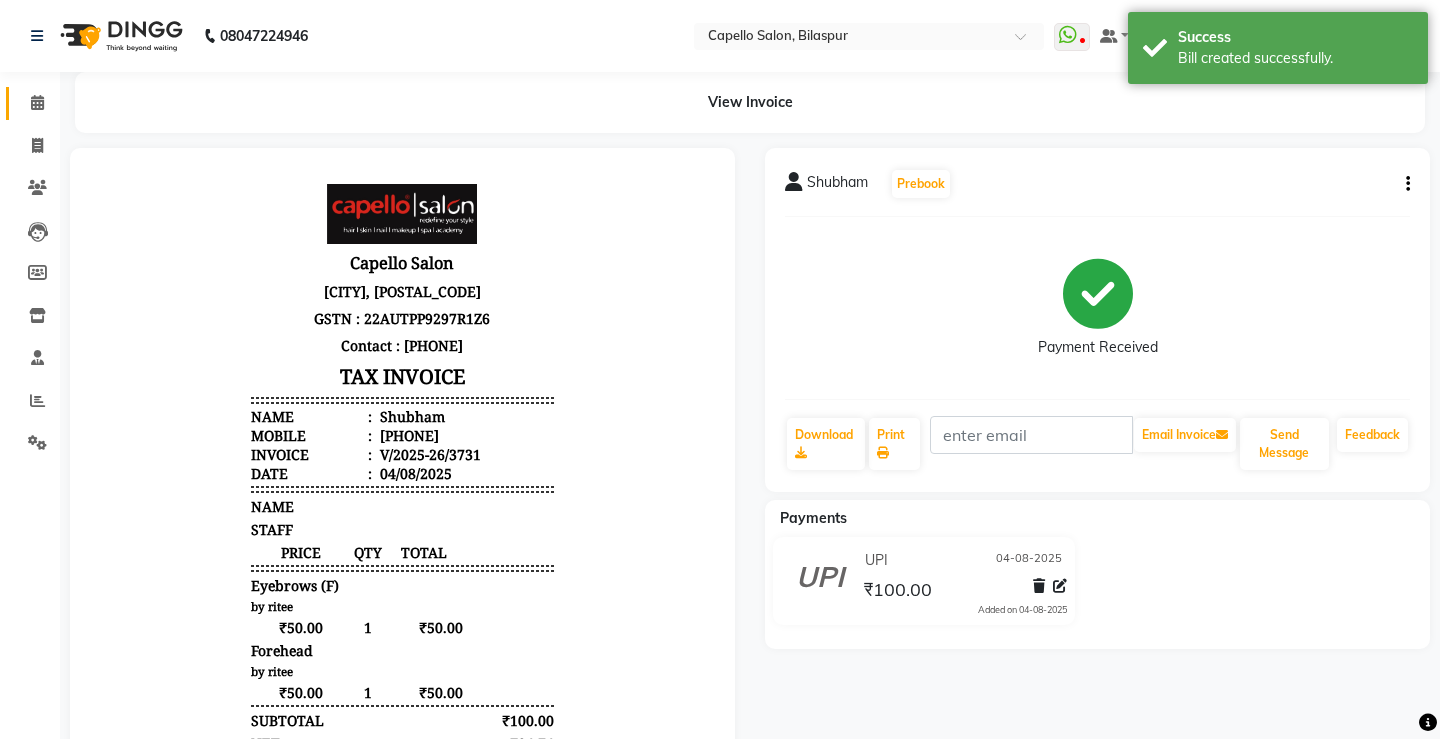 click 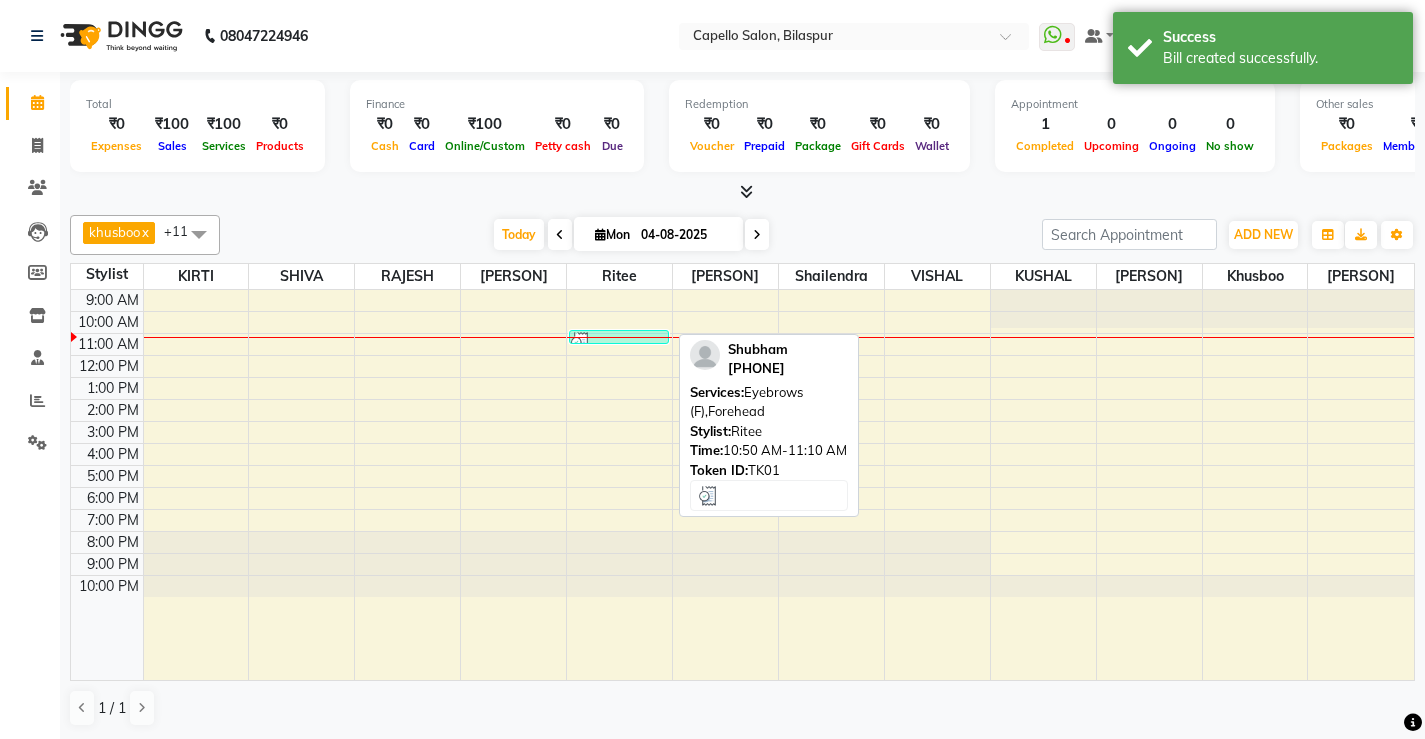 click at bounding box center (581, 342) 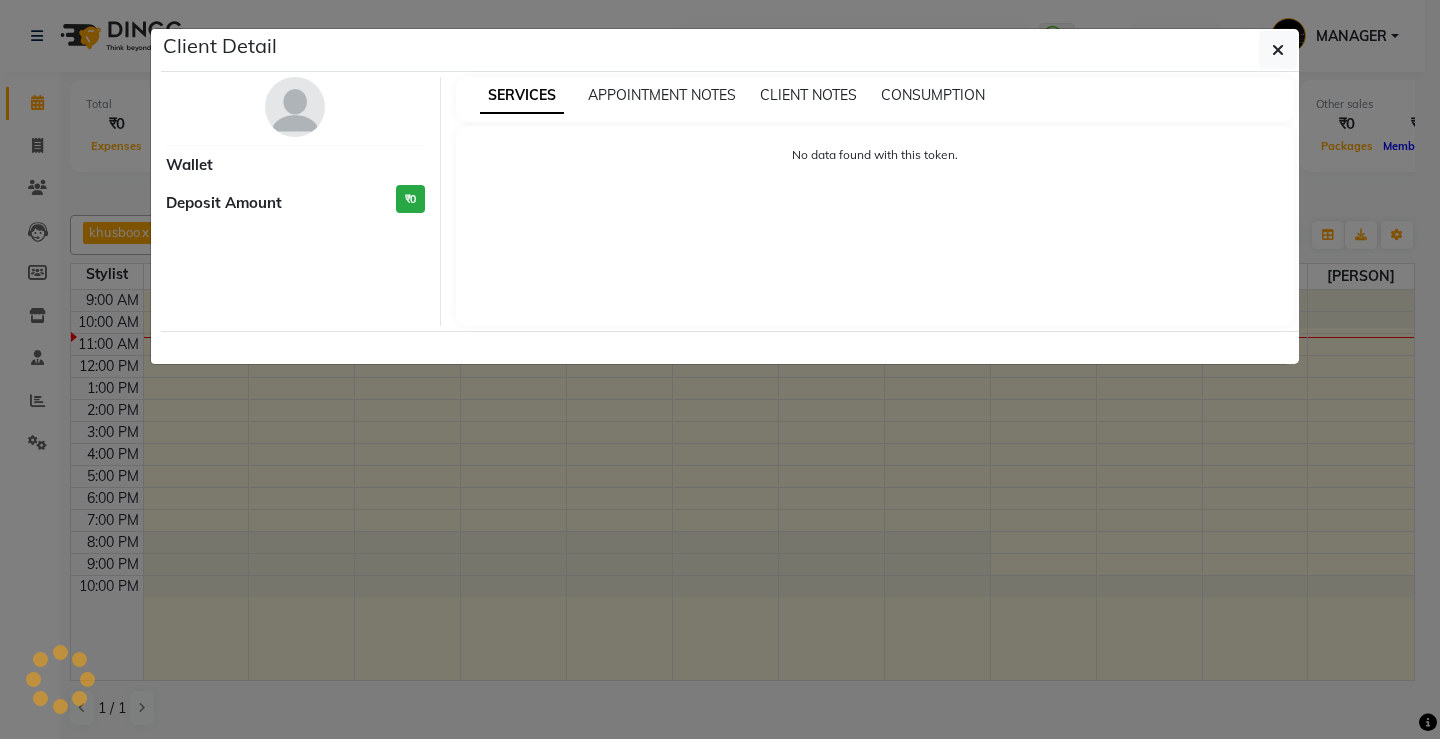 select on "3" 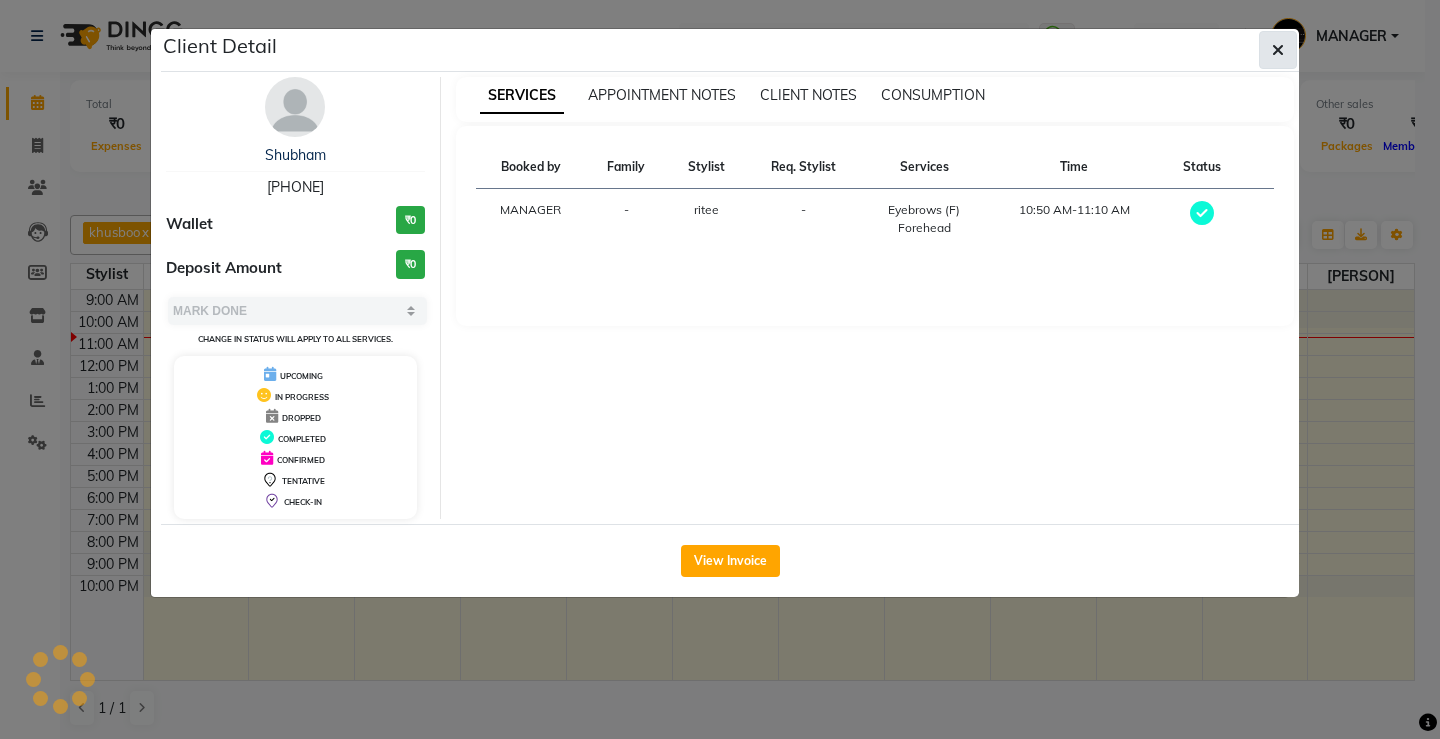 click 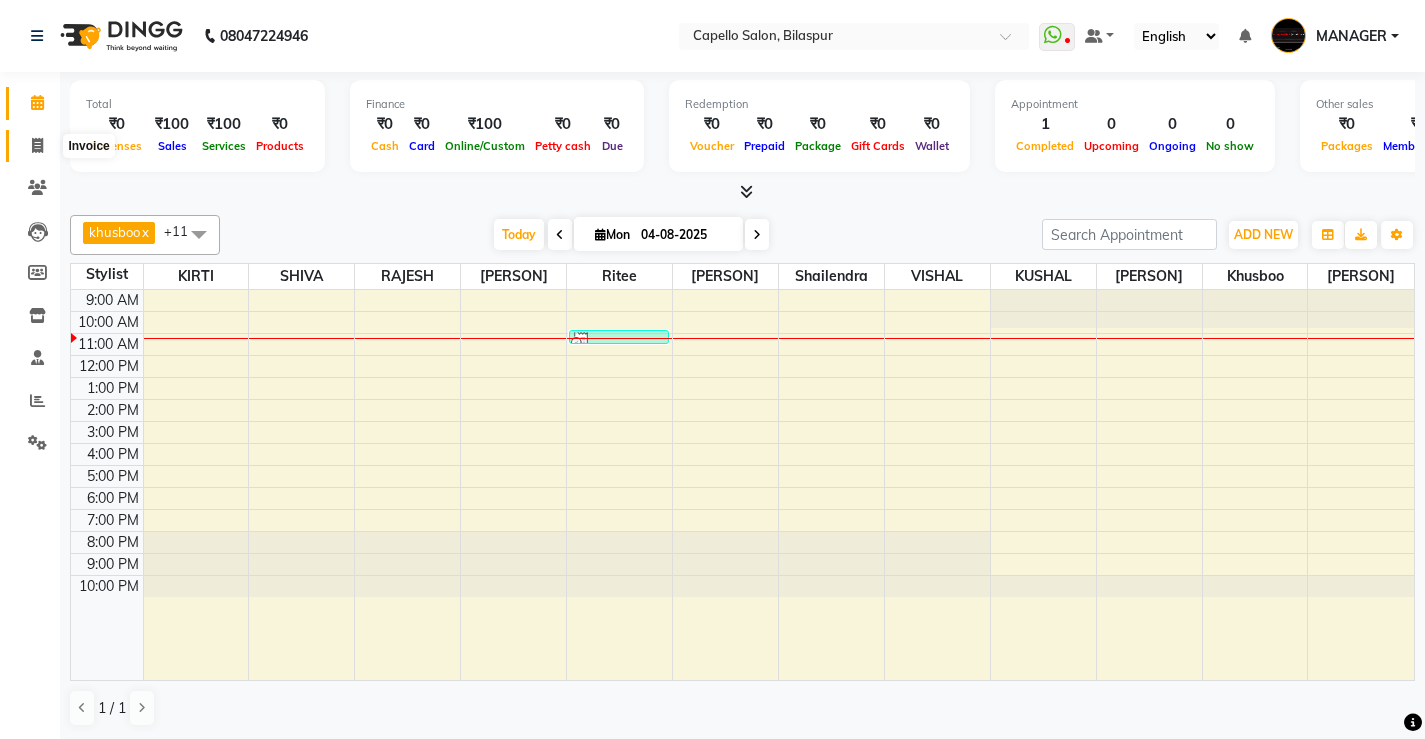 click 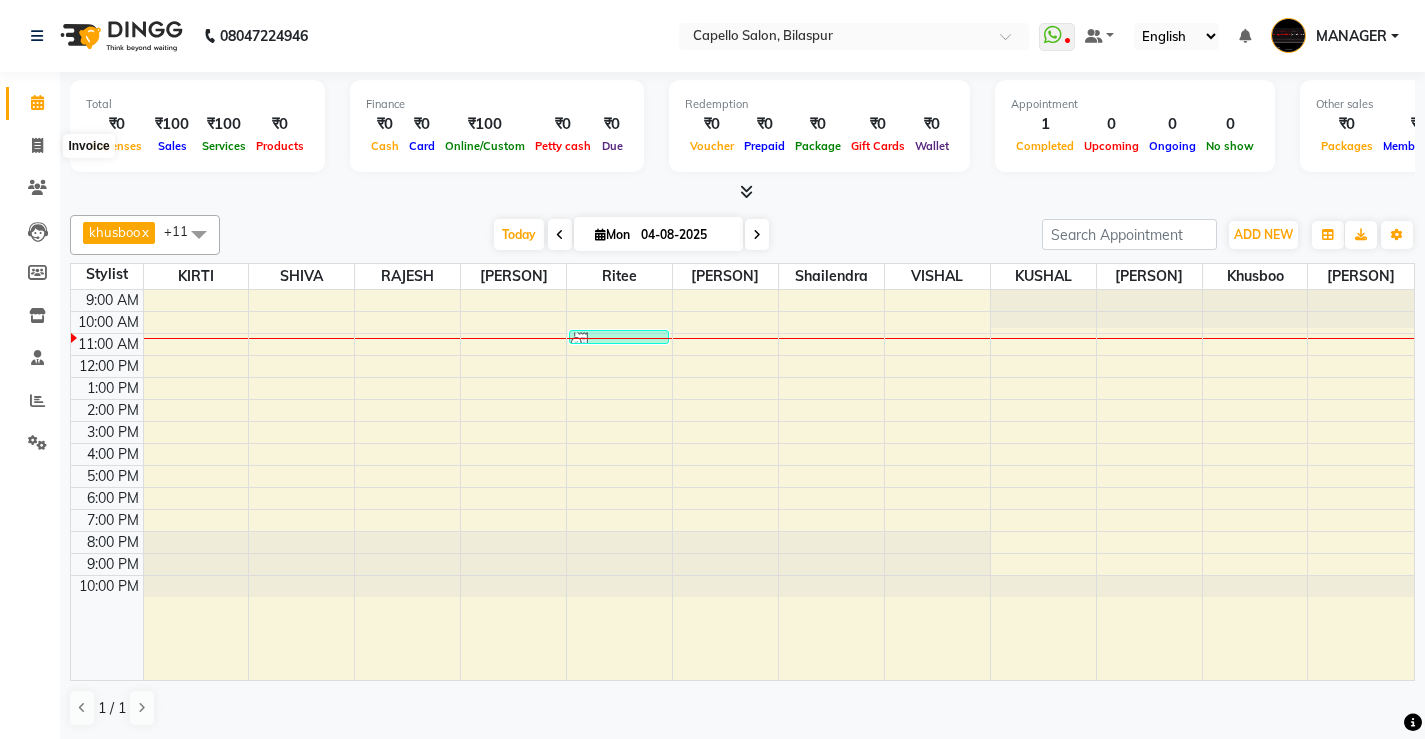 select on "service" 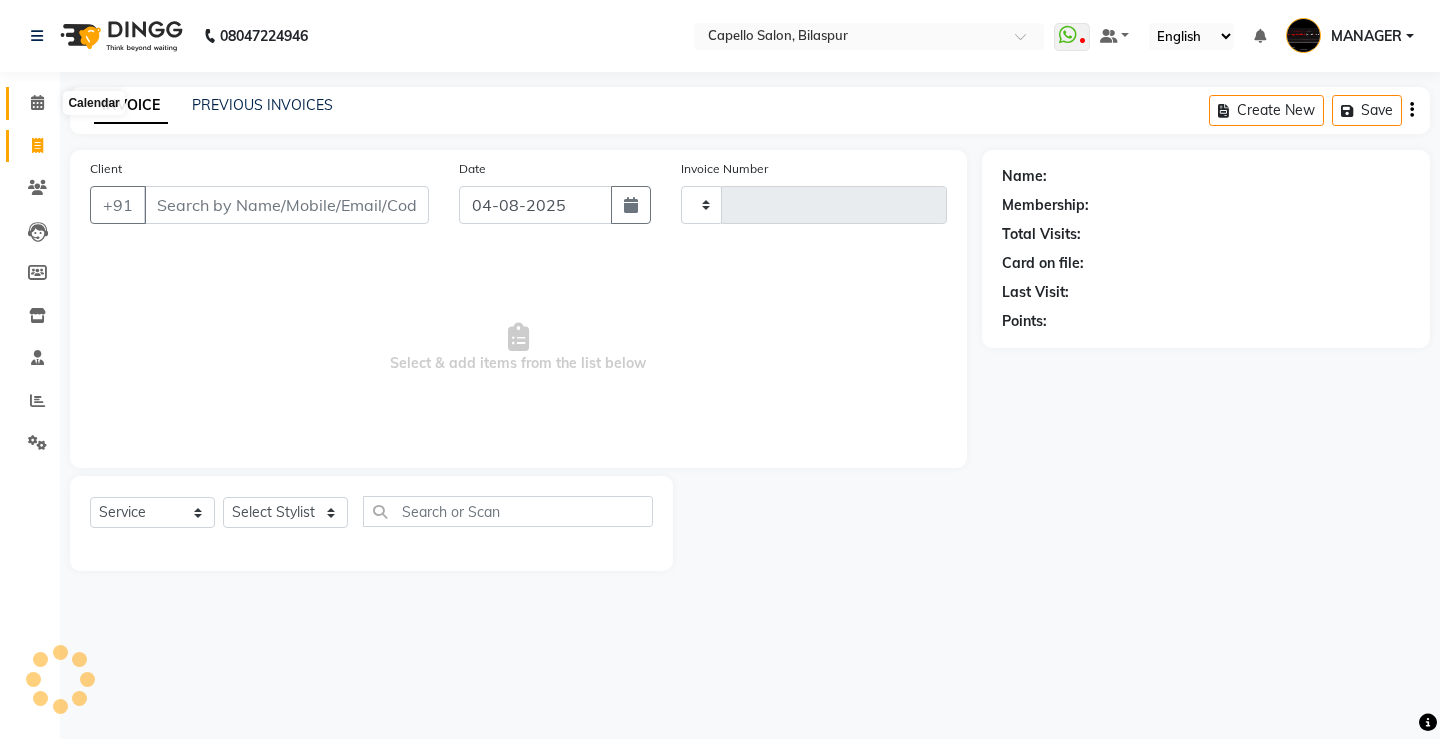 click 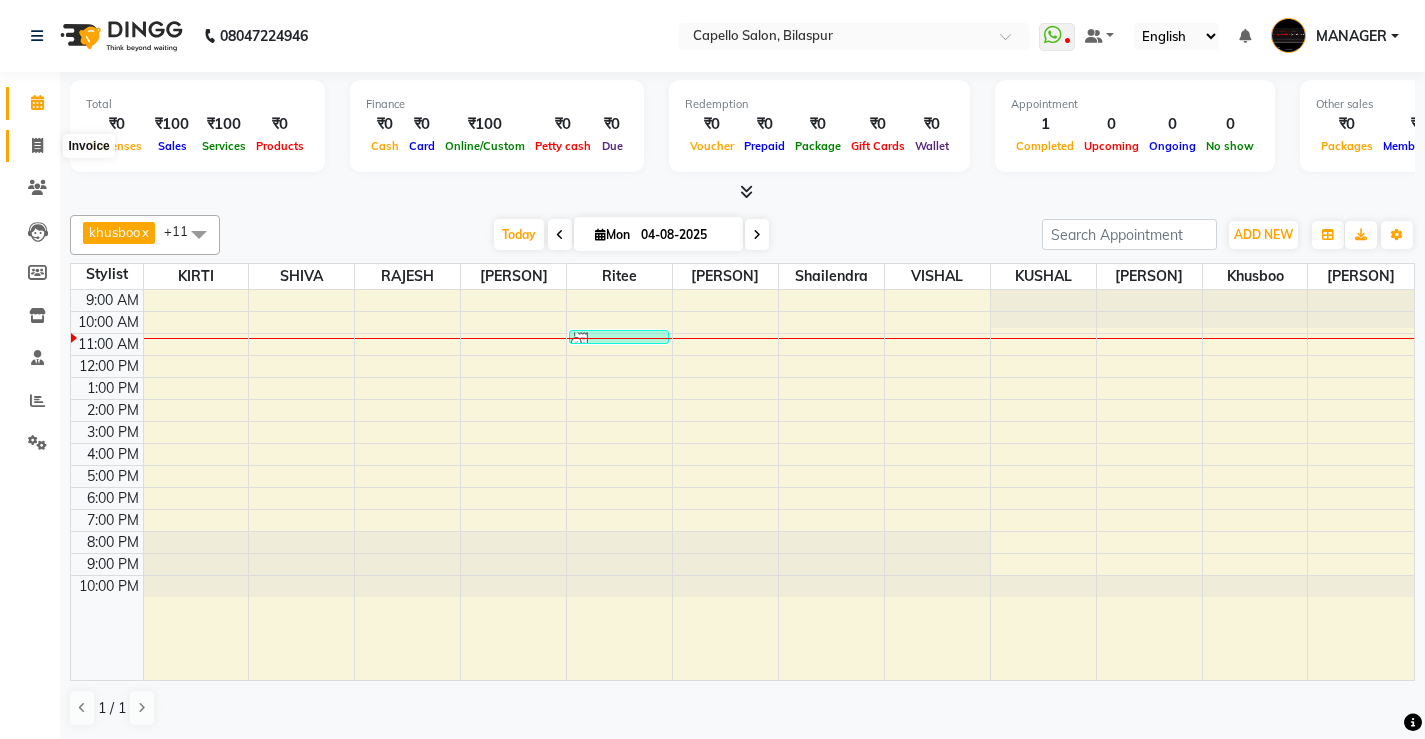 click 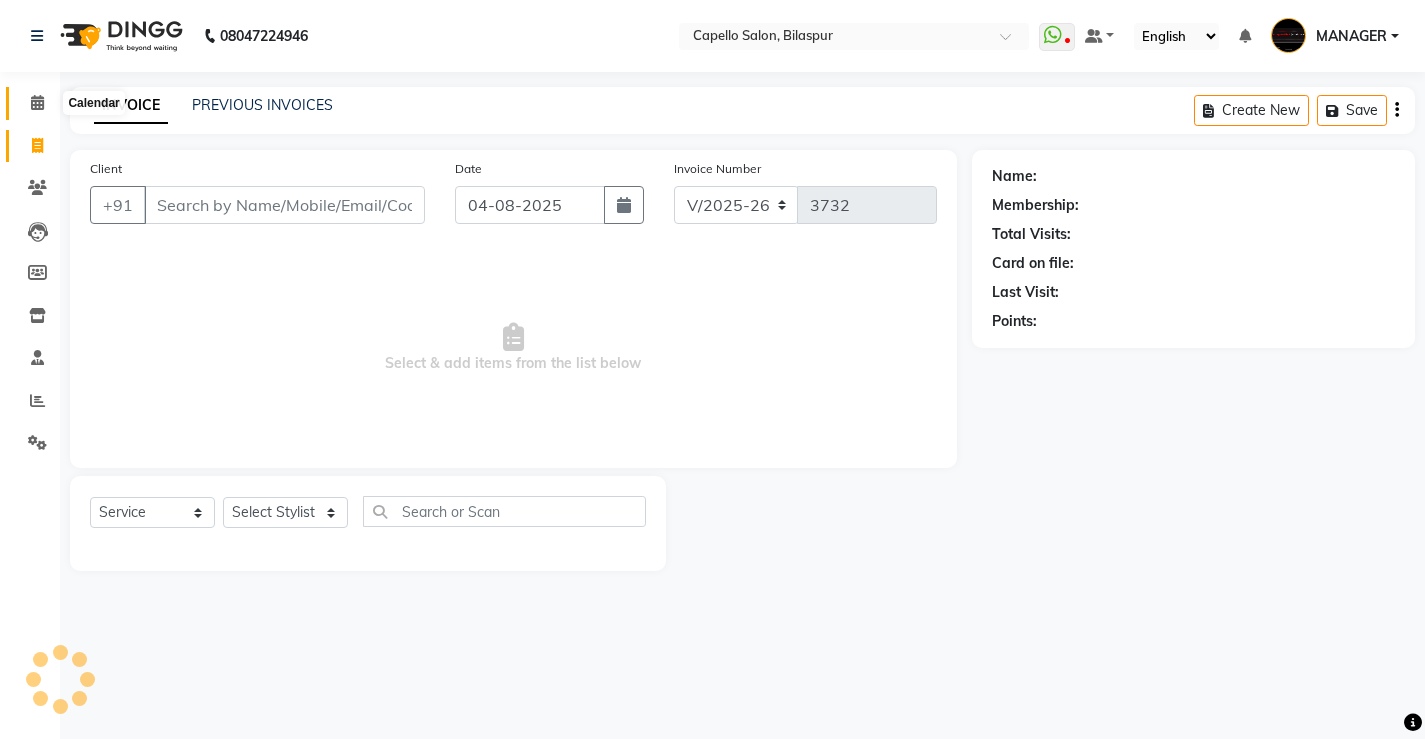 click 